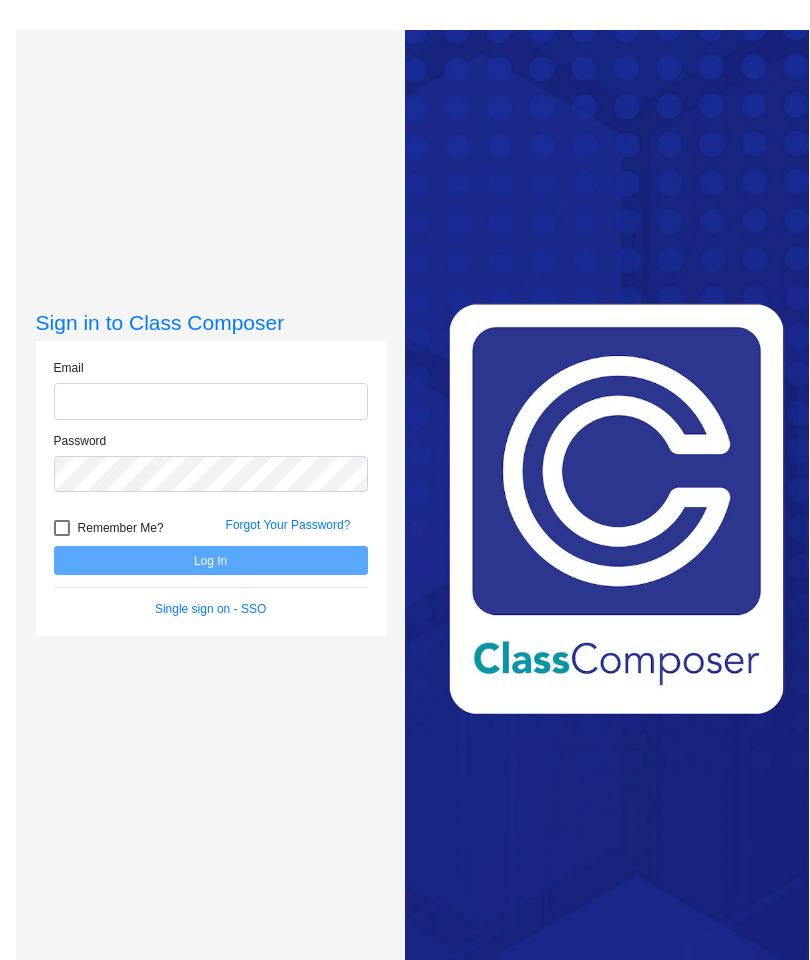 scroll, scrollTop: 0, scrollLeft: 0, axis: both 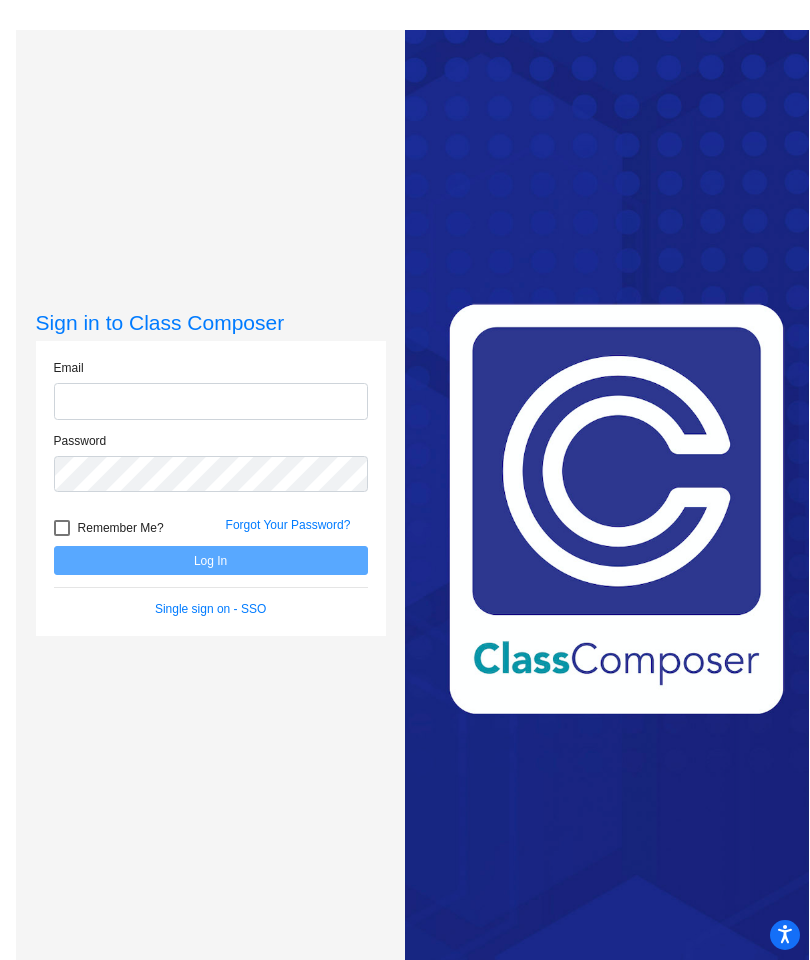 click on "Email Password   Remember Me? Forgot Your Password?  Log In   Single sign on - SSO" 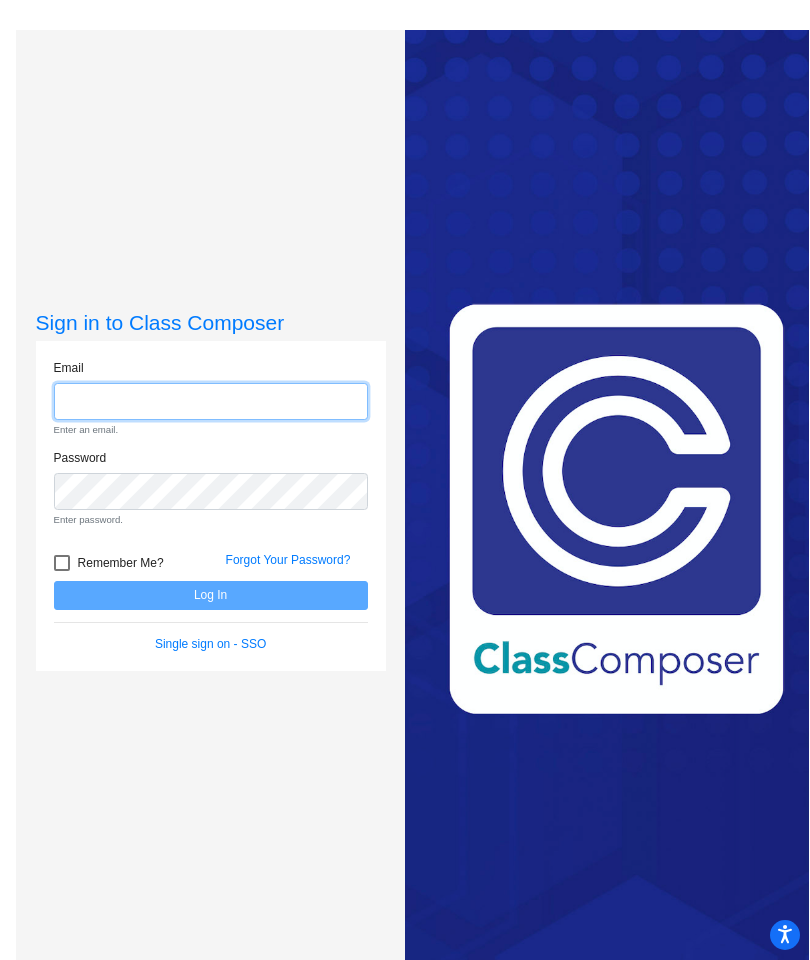 click 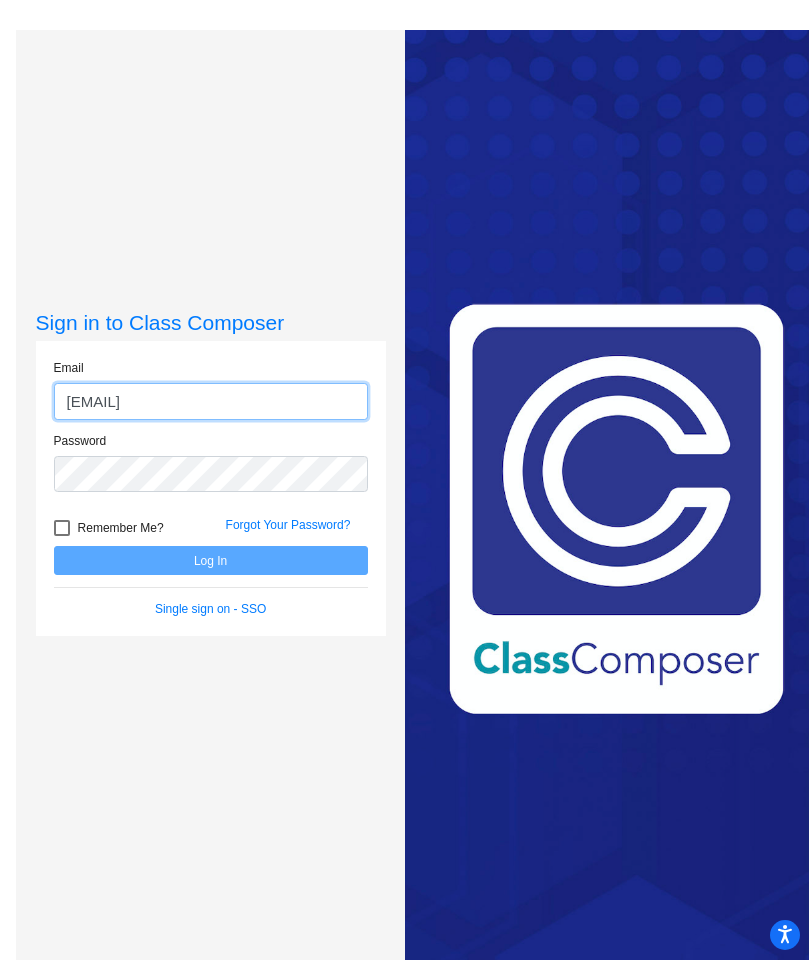 type on "[EMAIL]" 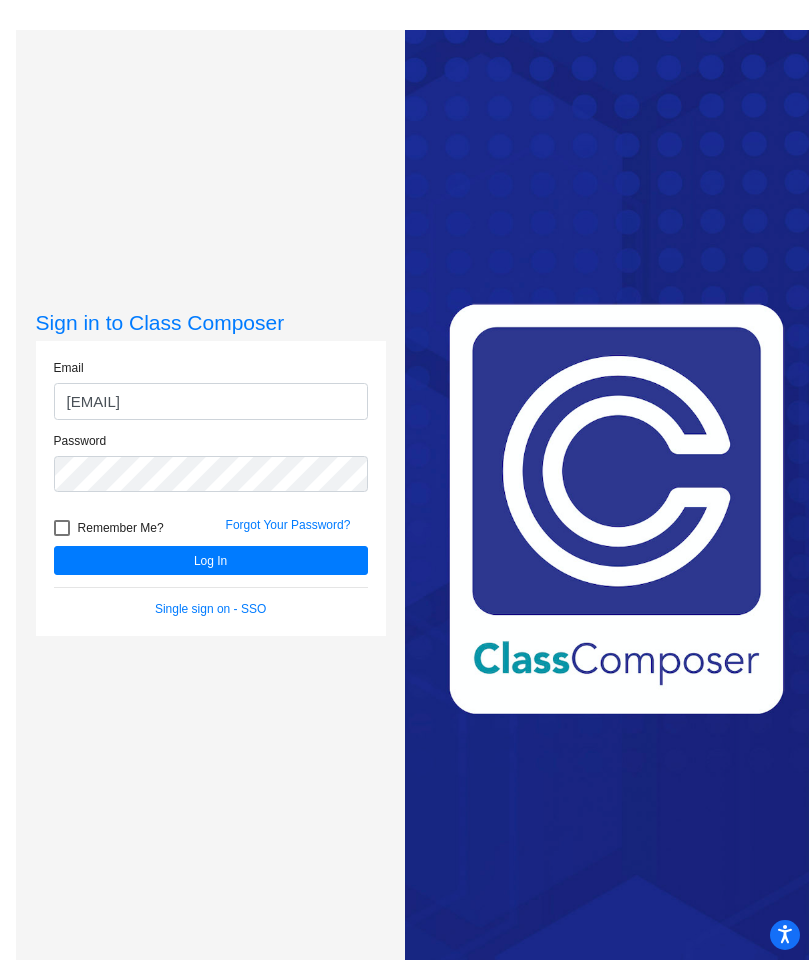 click on "Remember Me?" at bounding box center (109, 528) 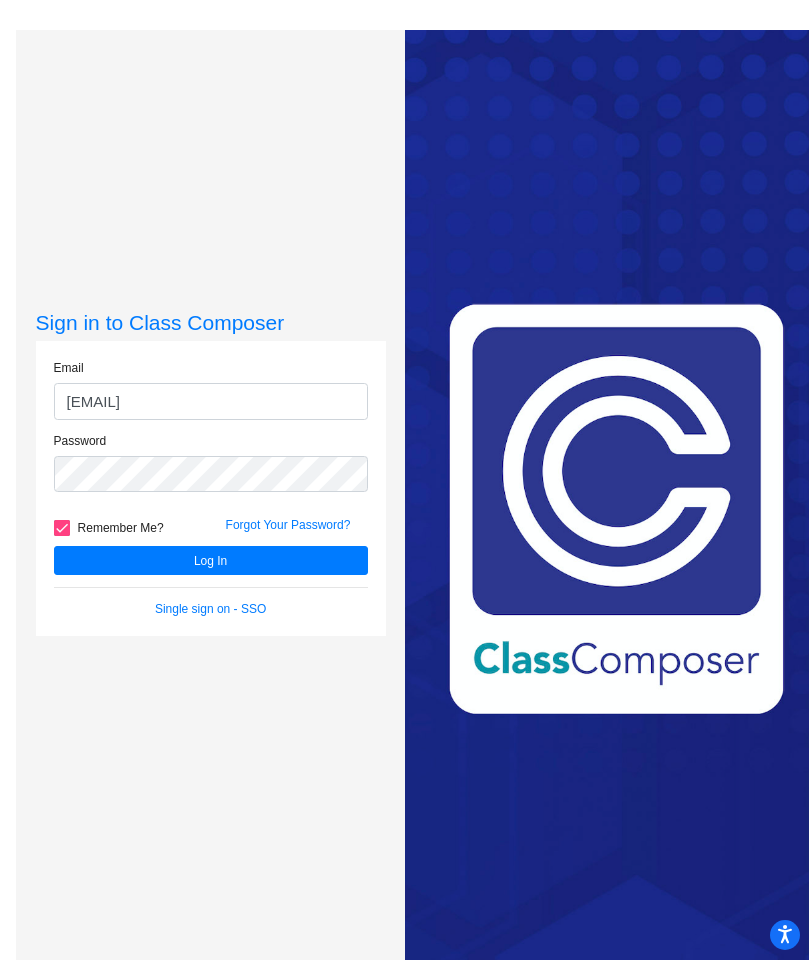 click on "Log In" 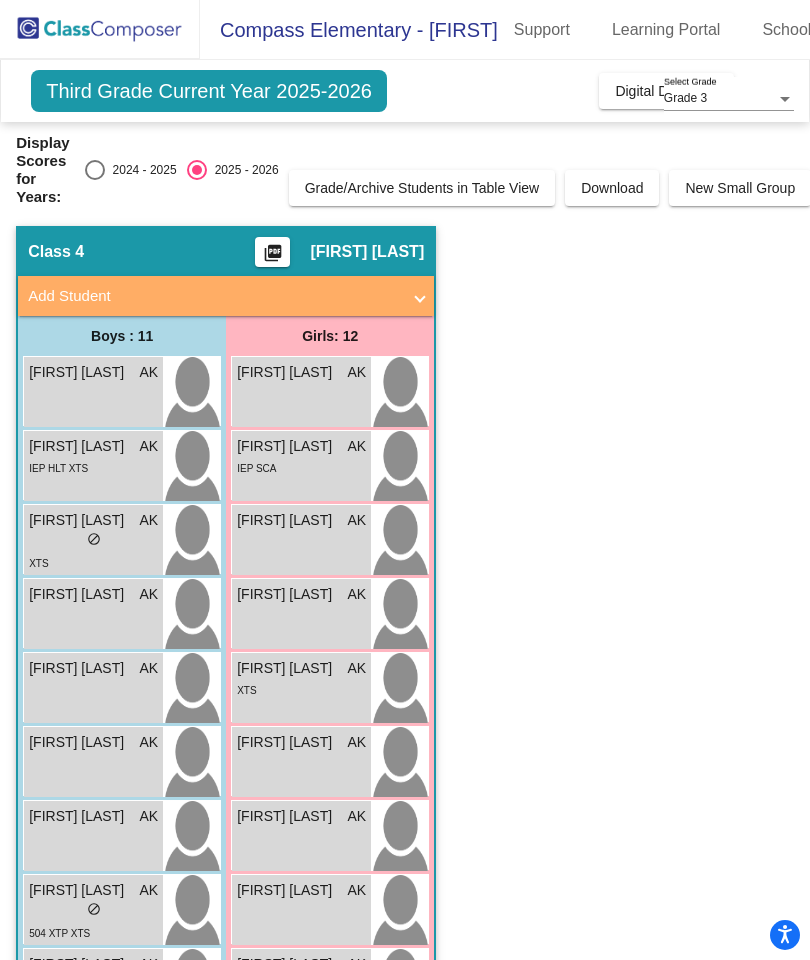 click on "2024 - 2025" at bounding box center (141, 170) 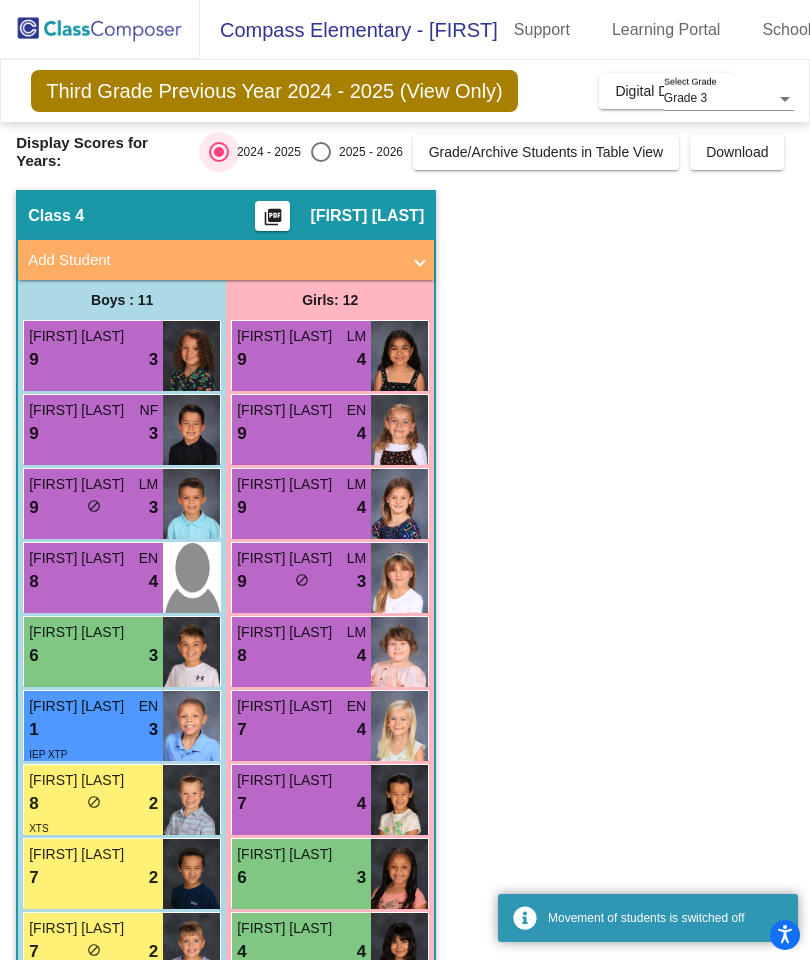 click on "[FIRST] [LAST]" at bounding box center (93, 336) 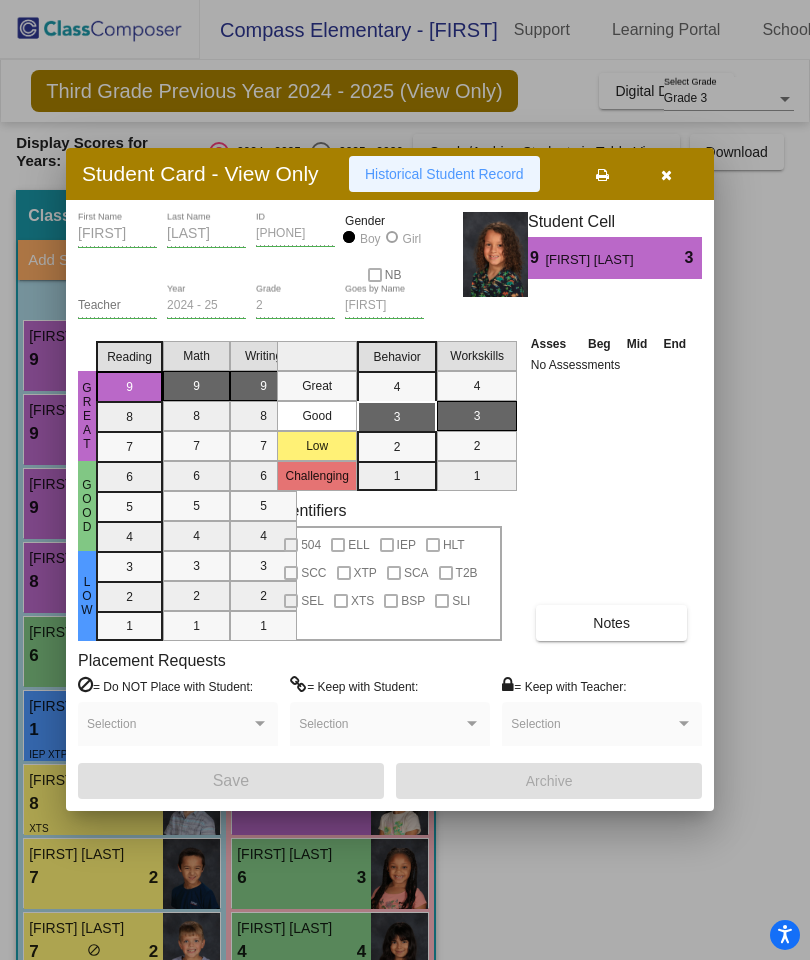click on "Historical Student Record" at bounding box center (444, 174) 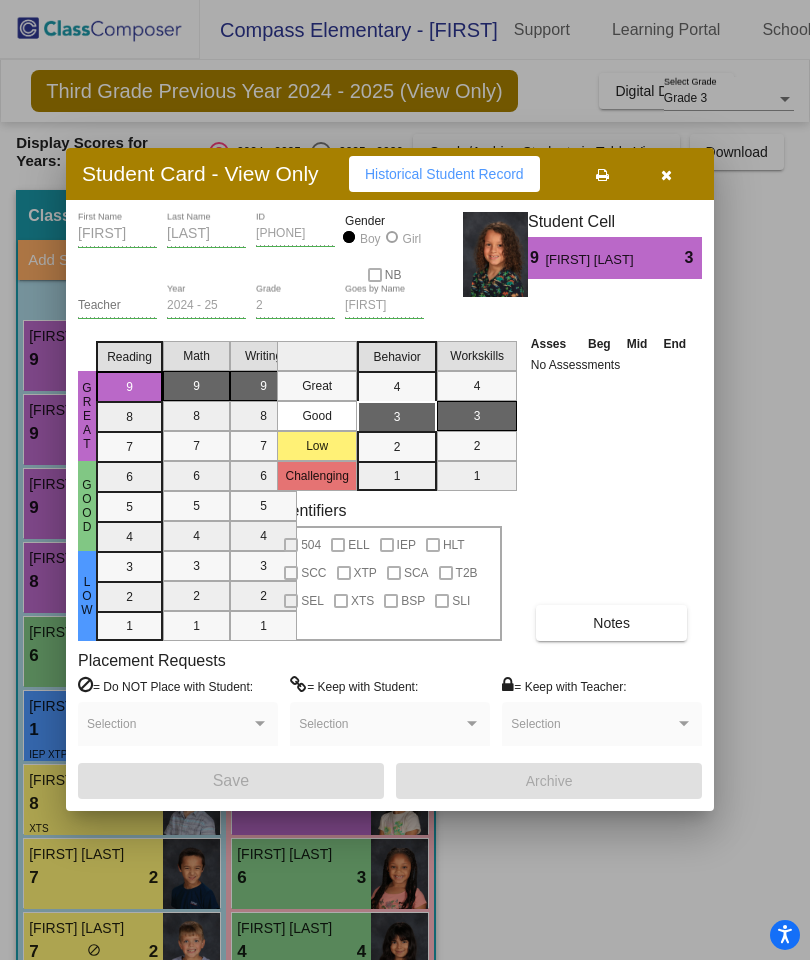 click on "Historical Student Record" at bounding box center [444, 174] 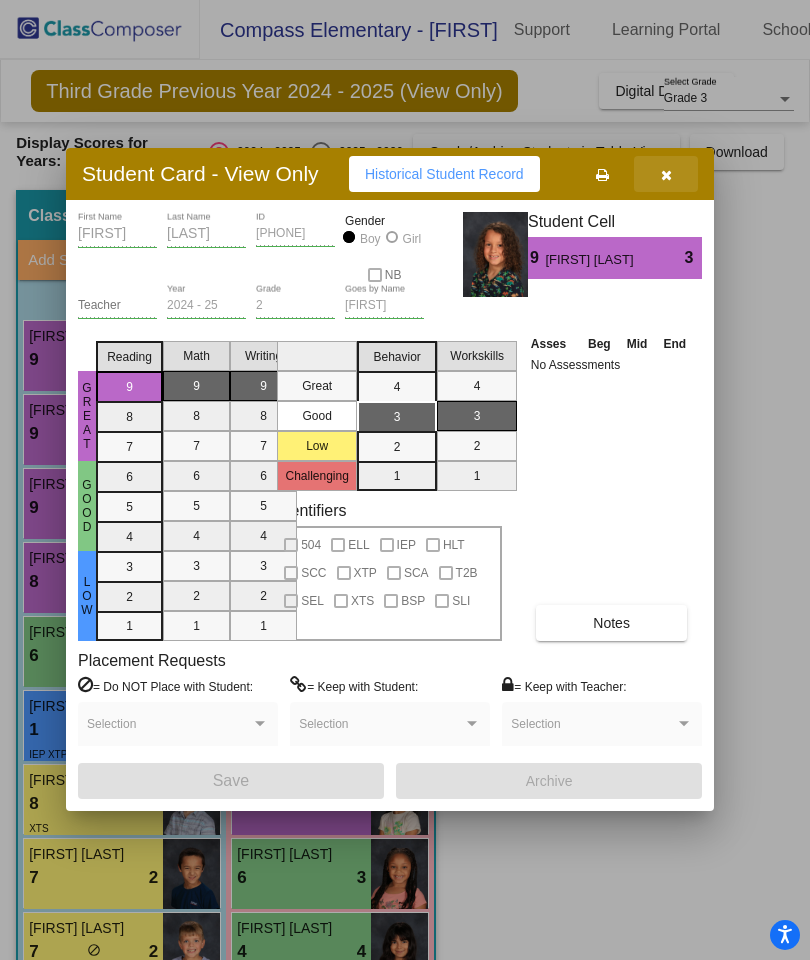 click at bounding box center (666, 174) 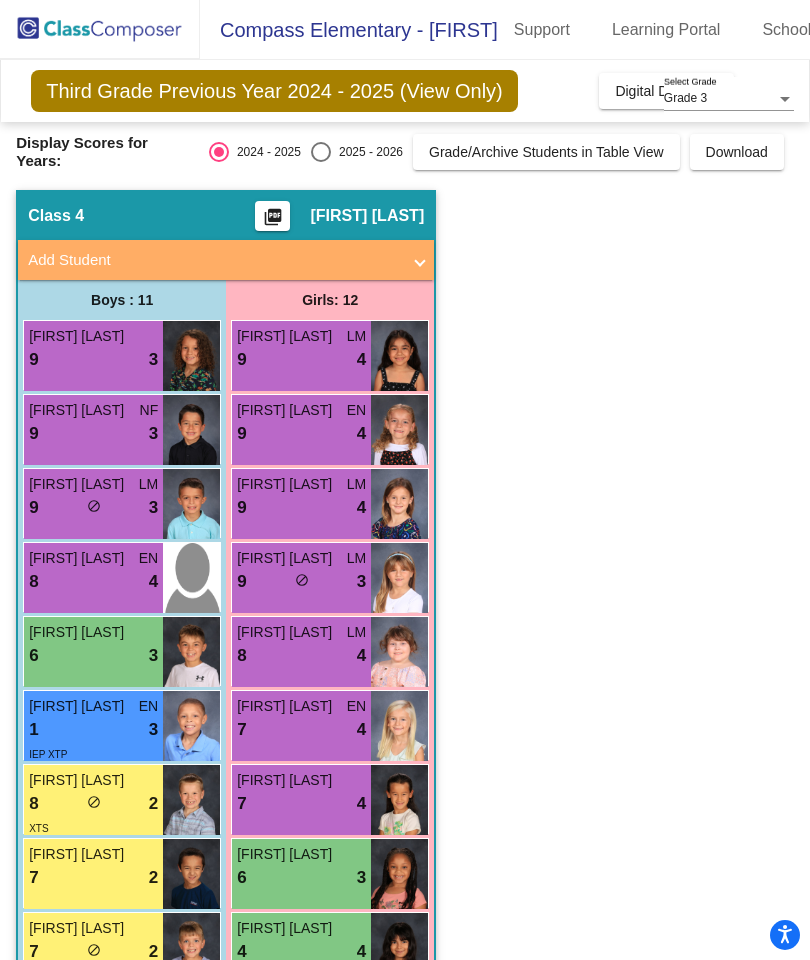 click on "9 lock do_not_disturb_alt 3" at bounding box center (93, 434) 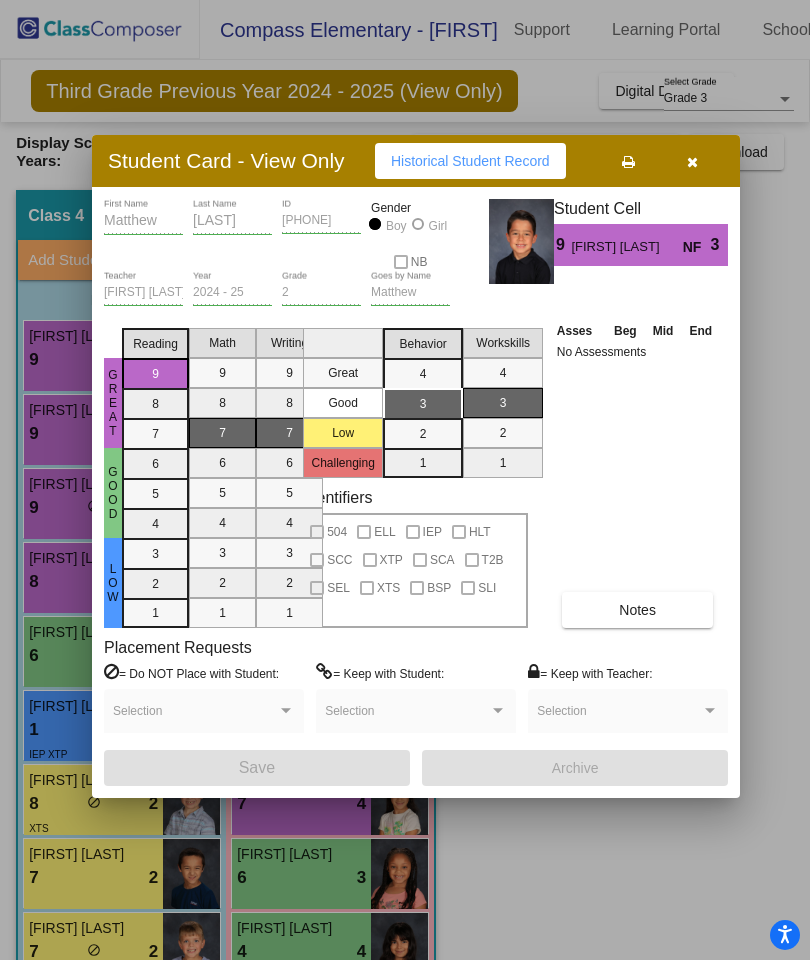 click on "Historical Student Record" at bounding box center (470, 161) 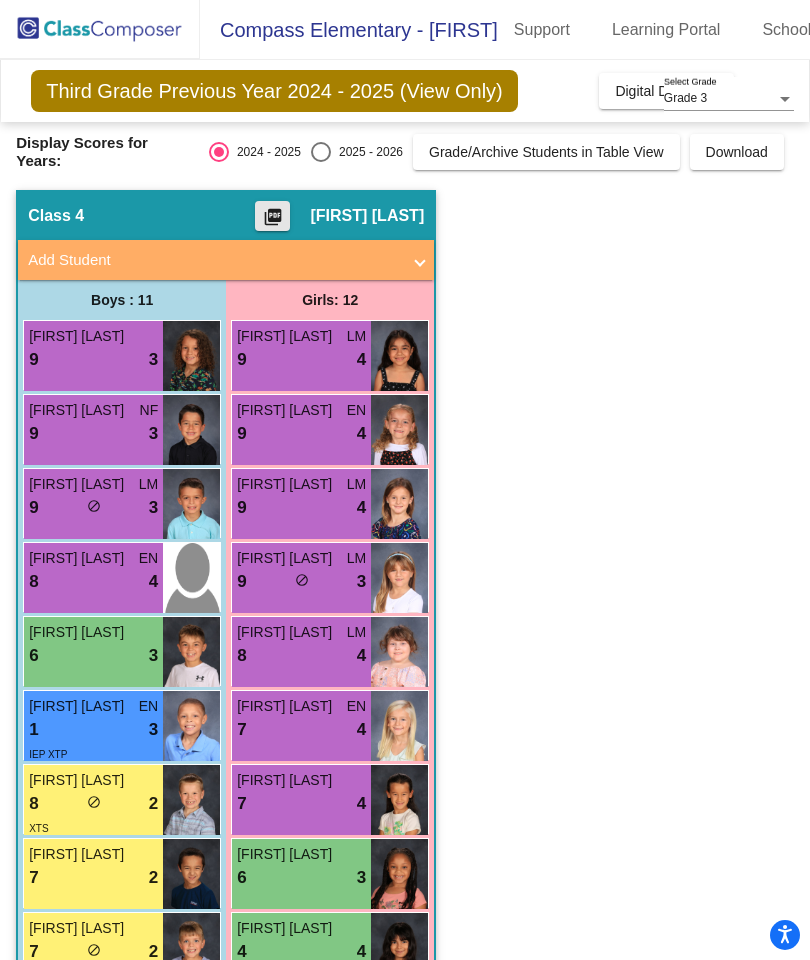 click on "picture_as_pdf" 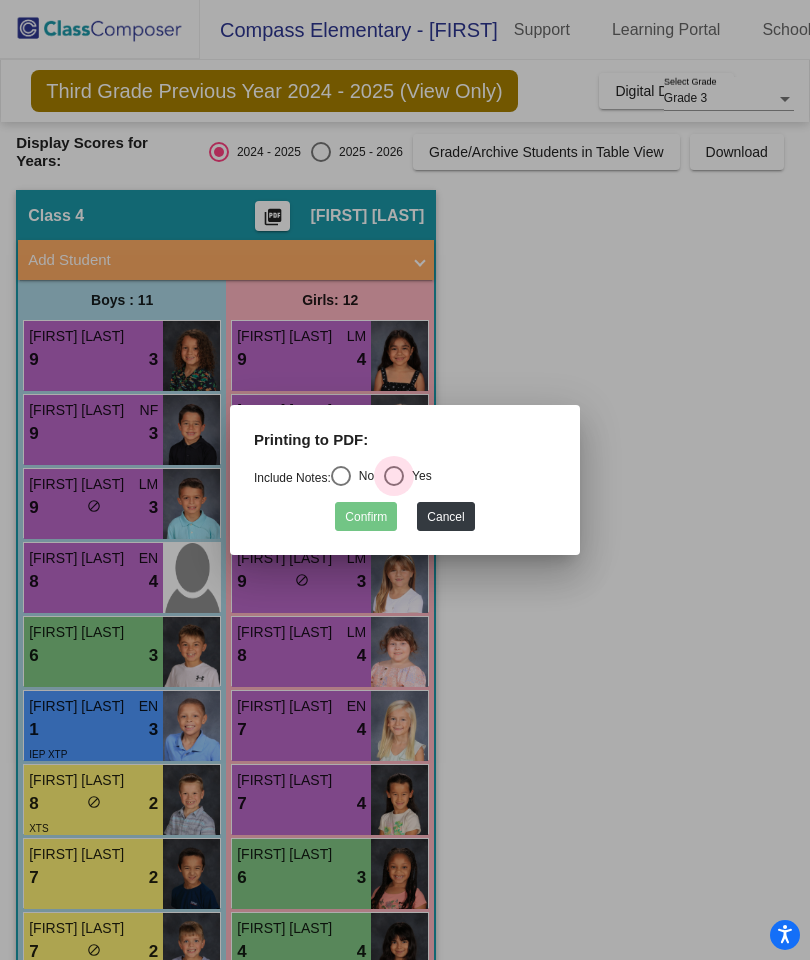 click at bounding box center (394, 476) 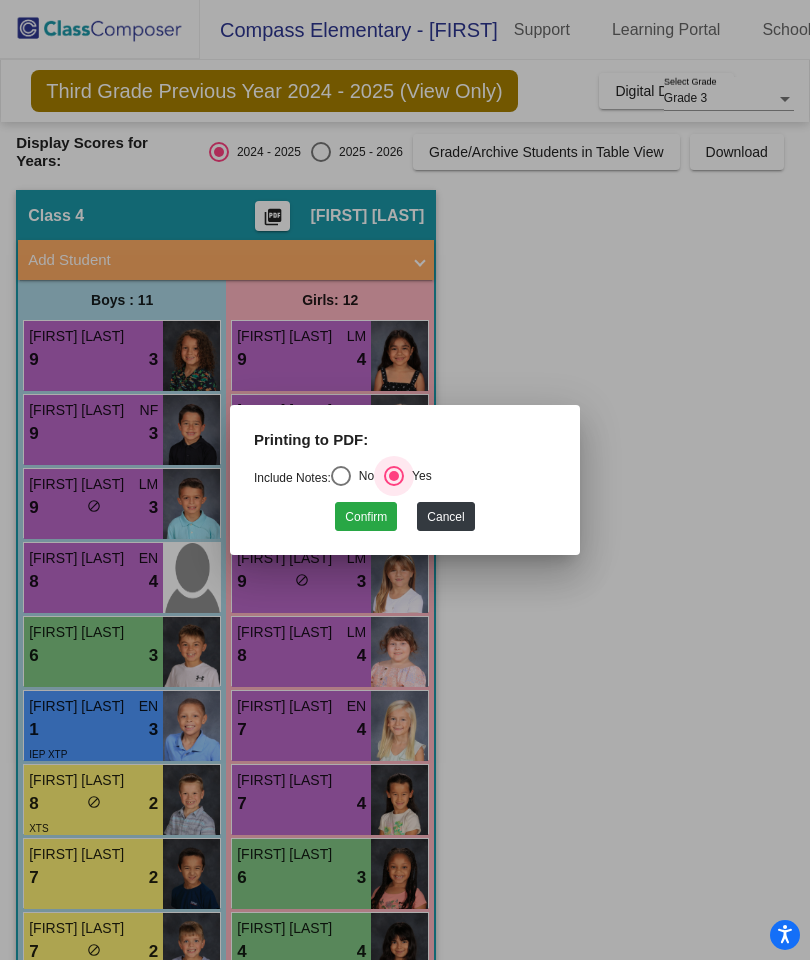 click on "Confirm" at bounding box center [366, 516] 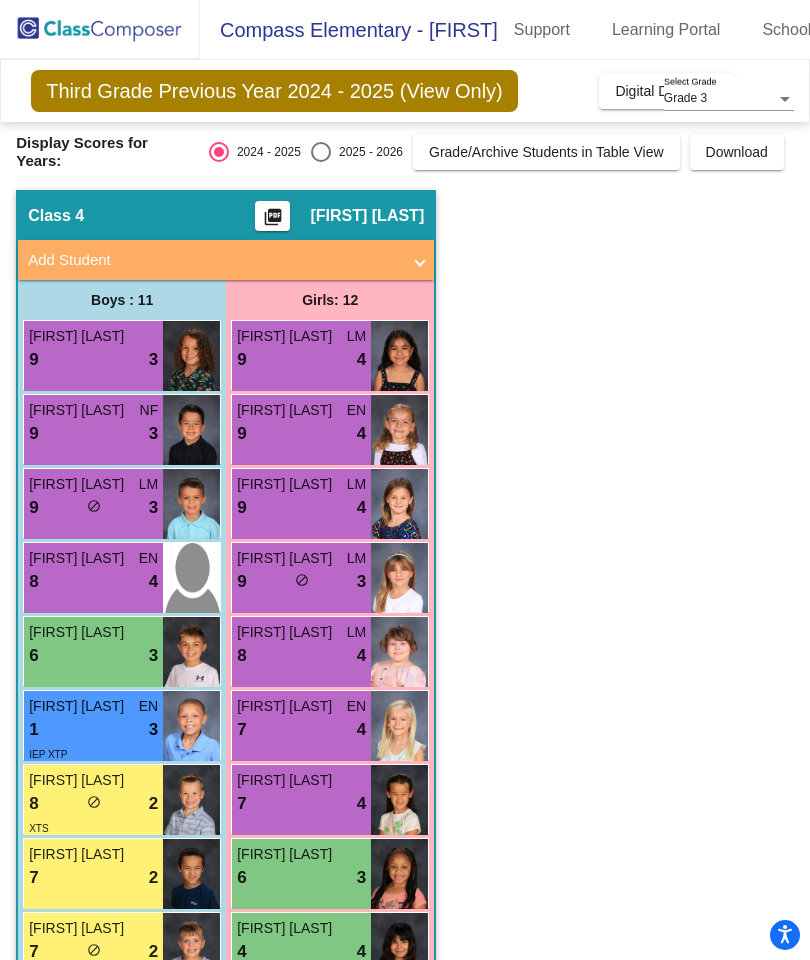 click on "3" at bounding box center [153, 508] 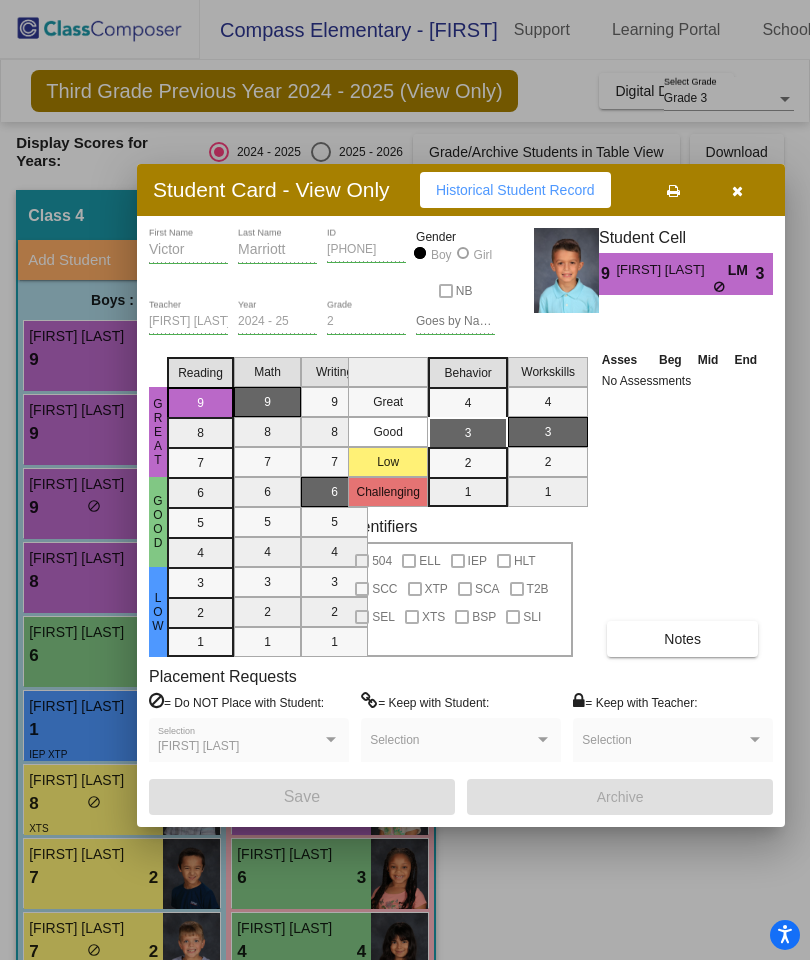 click on "Historical Student Record" at bounding box center (515, 190) 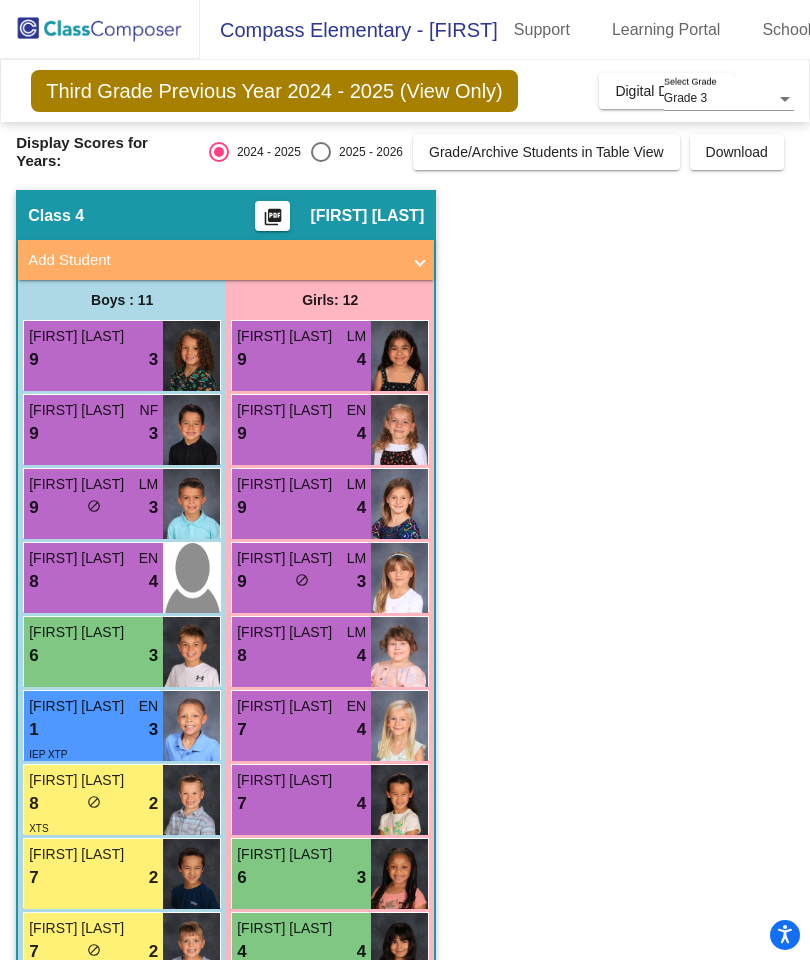 click on "[FIRST] [LAST] EN" at bounding box center (93, 558) 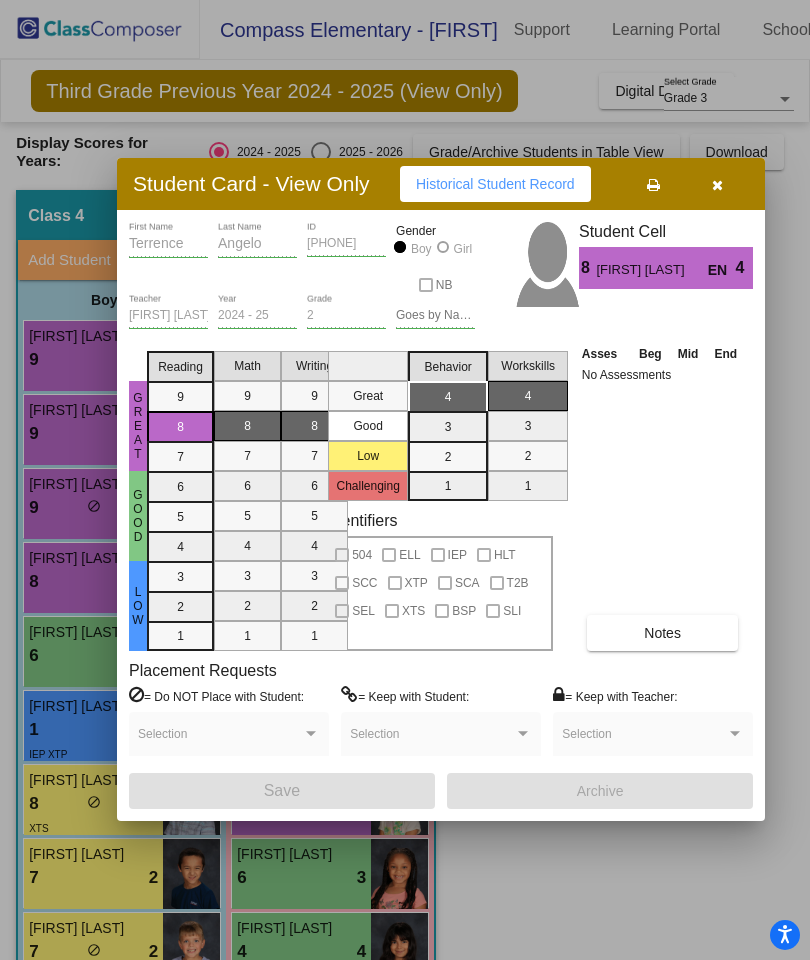 click on "Historical Student Record" at bounding box center (495, 184) 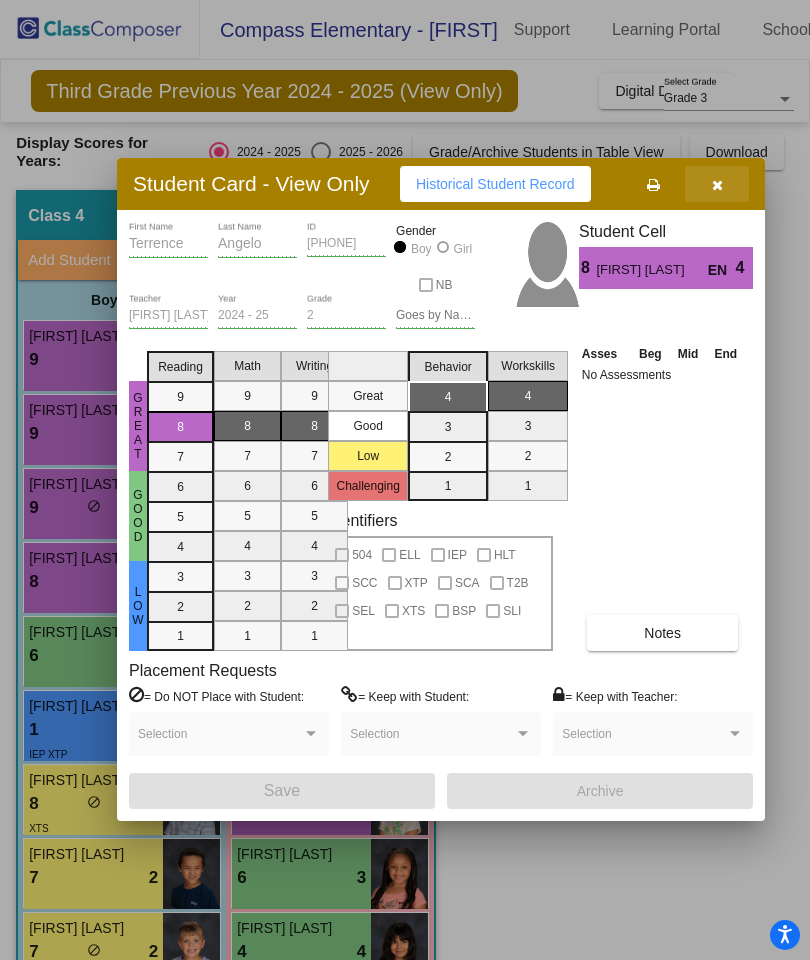 click at bounding box center (717, 184) 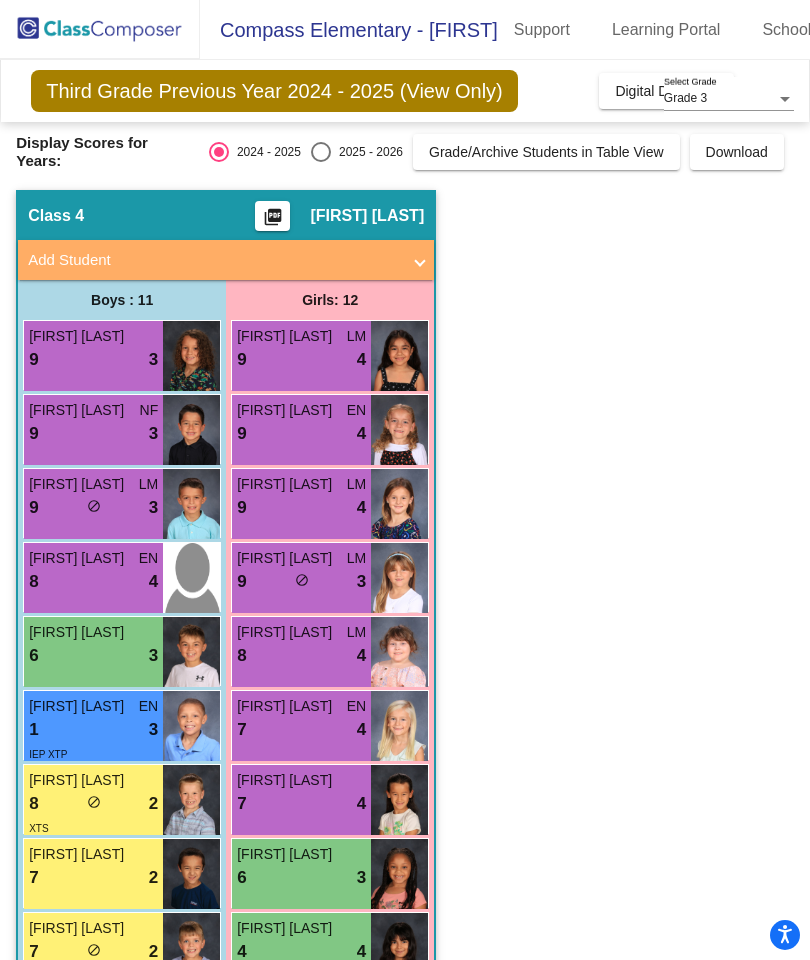 click on "[FIRST] [LAST]" at bounding box center (79, 632) 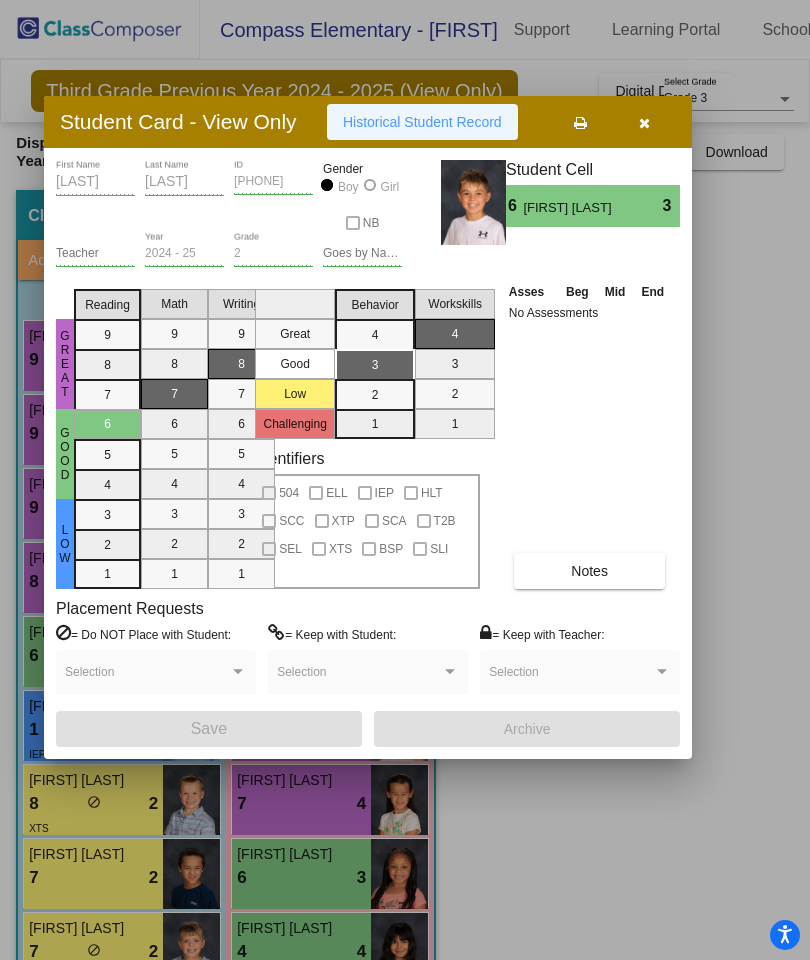 click on "Historical Student Record" at bounding box center [422, 122] 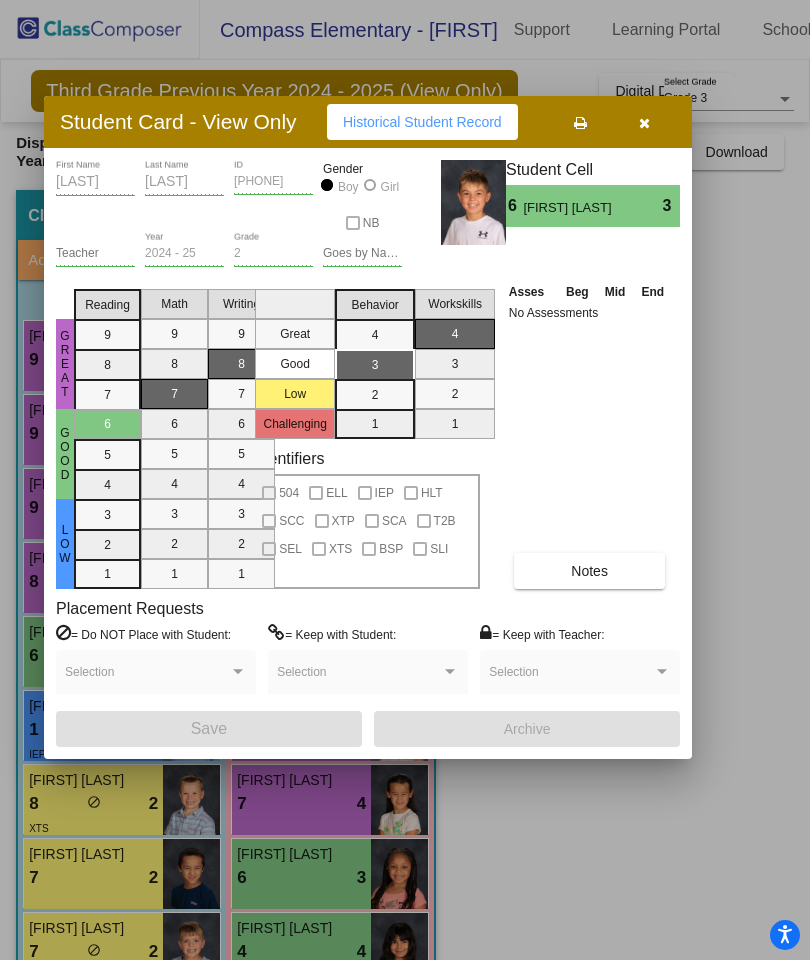 click at bounding box center (644, 122) 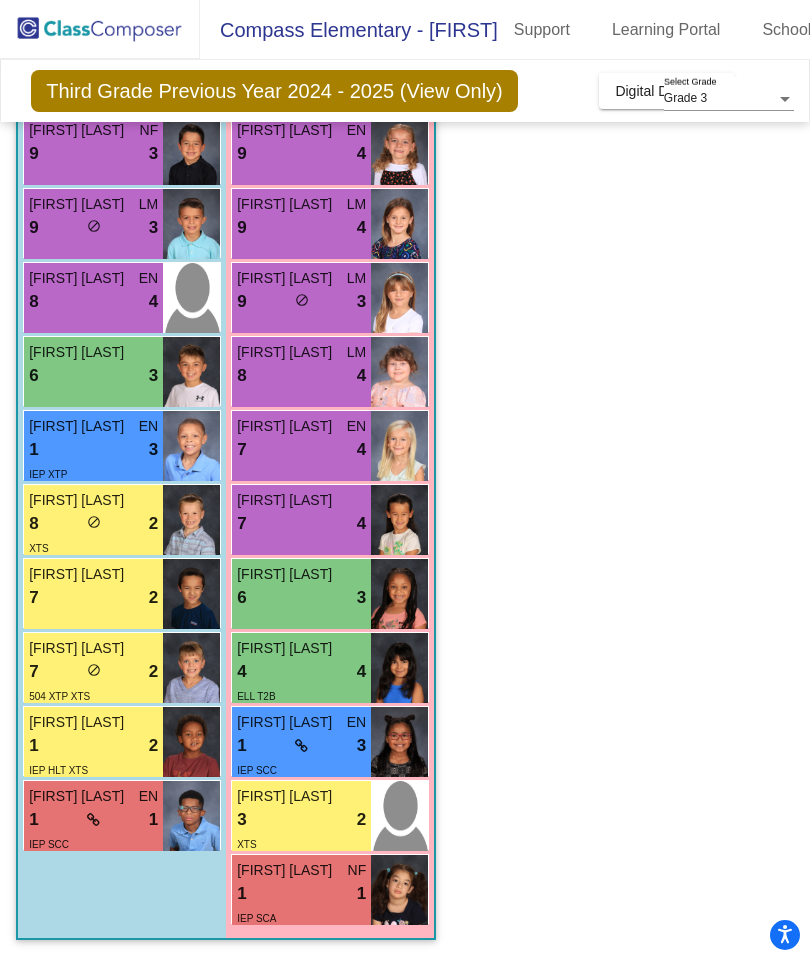scroll, scrollTop: 280, scrollLeft: 0, axis: vertical 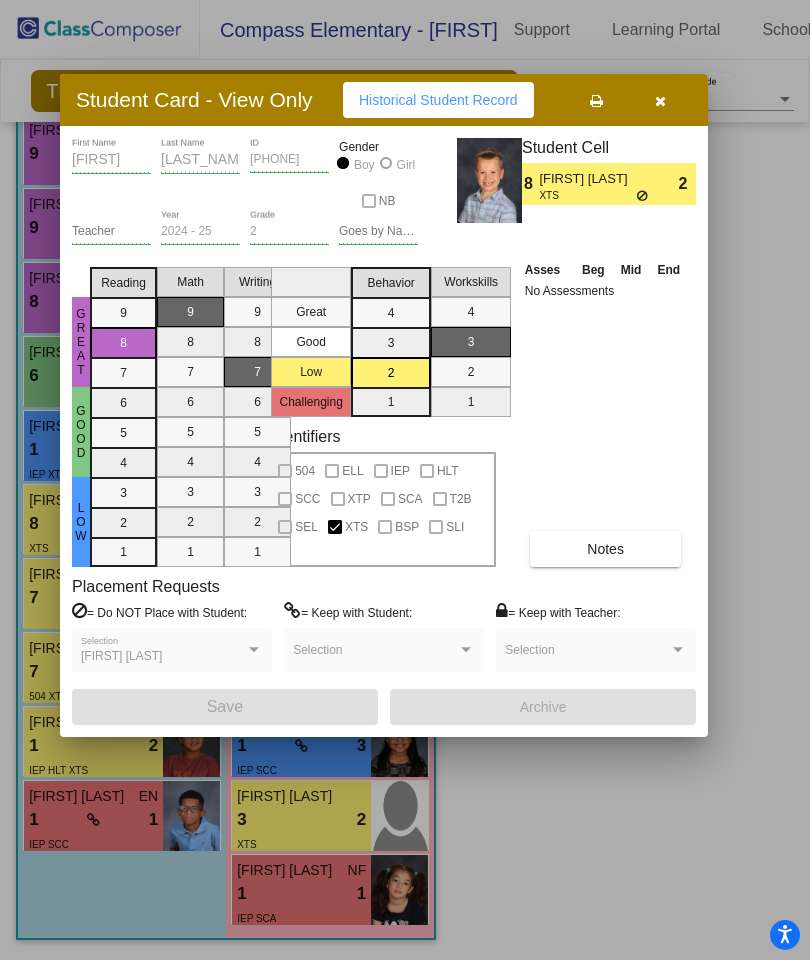 click on "Historical Student Record" at bounding box center [438, 100] 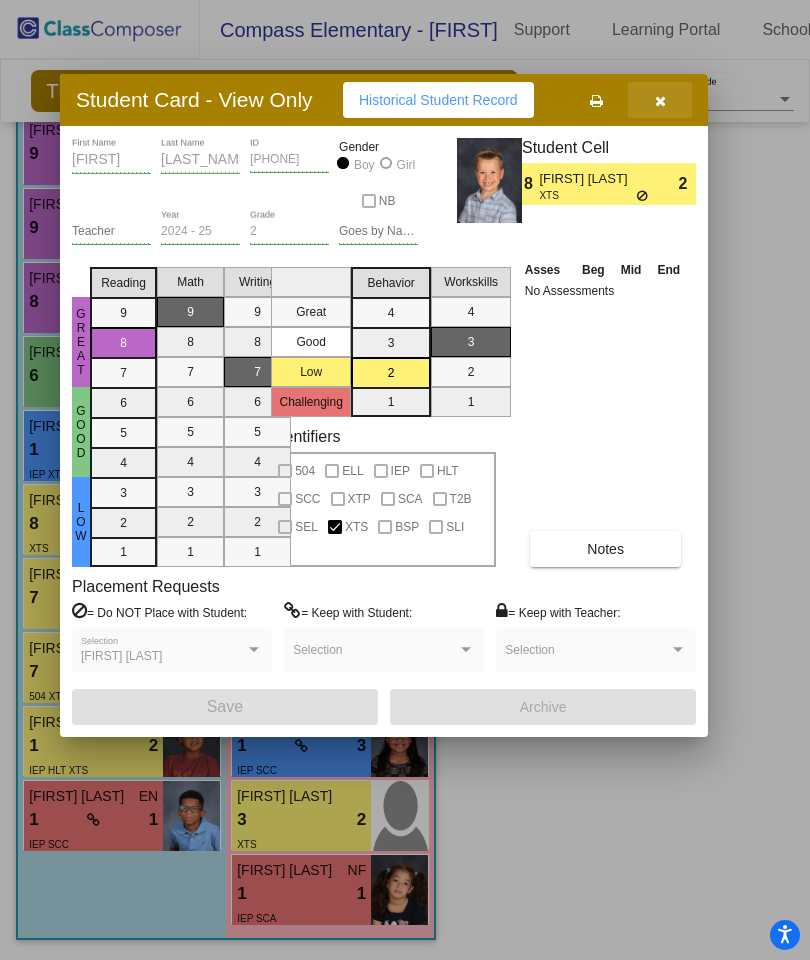 click at bounding box center (660, 101) 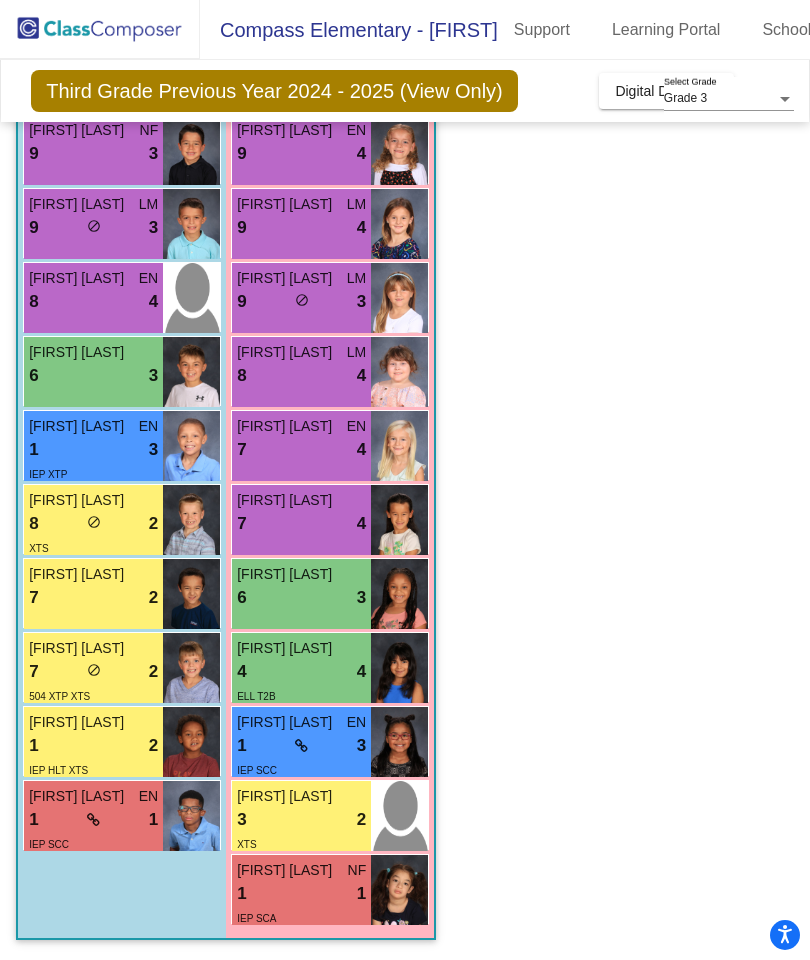 click on "7 lock do_not_disturb_alt 2" at bounding box center (93, 598) 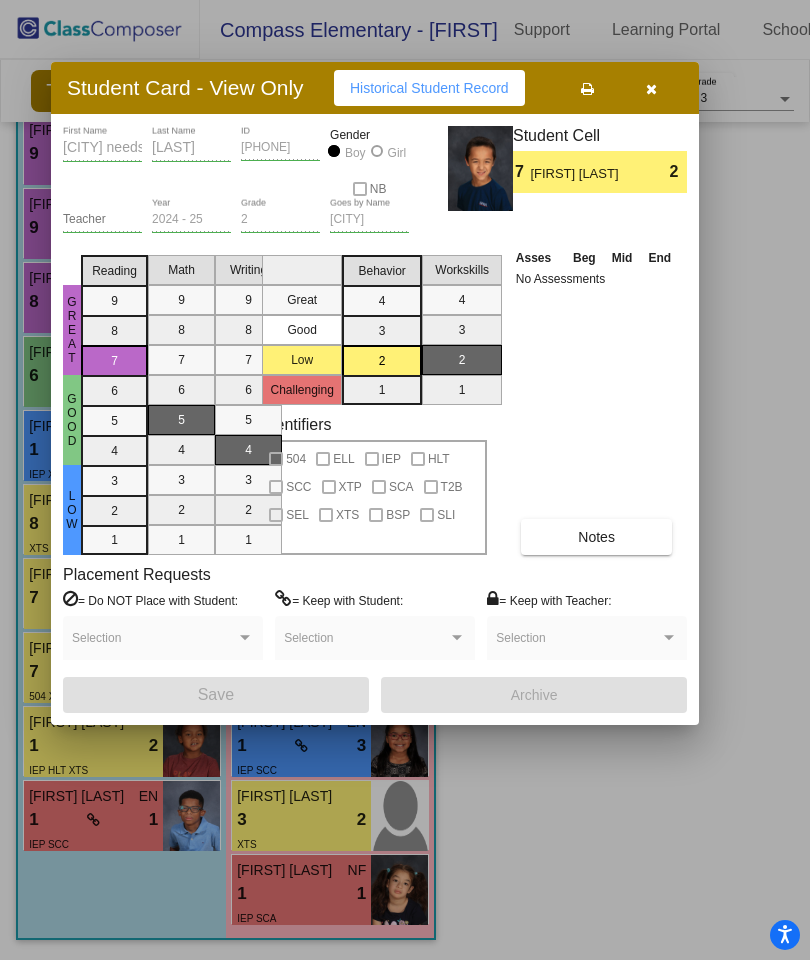 click on "Historical Student Record" at bounding box center (429, 88) 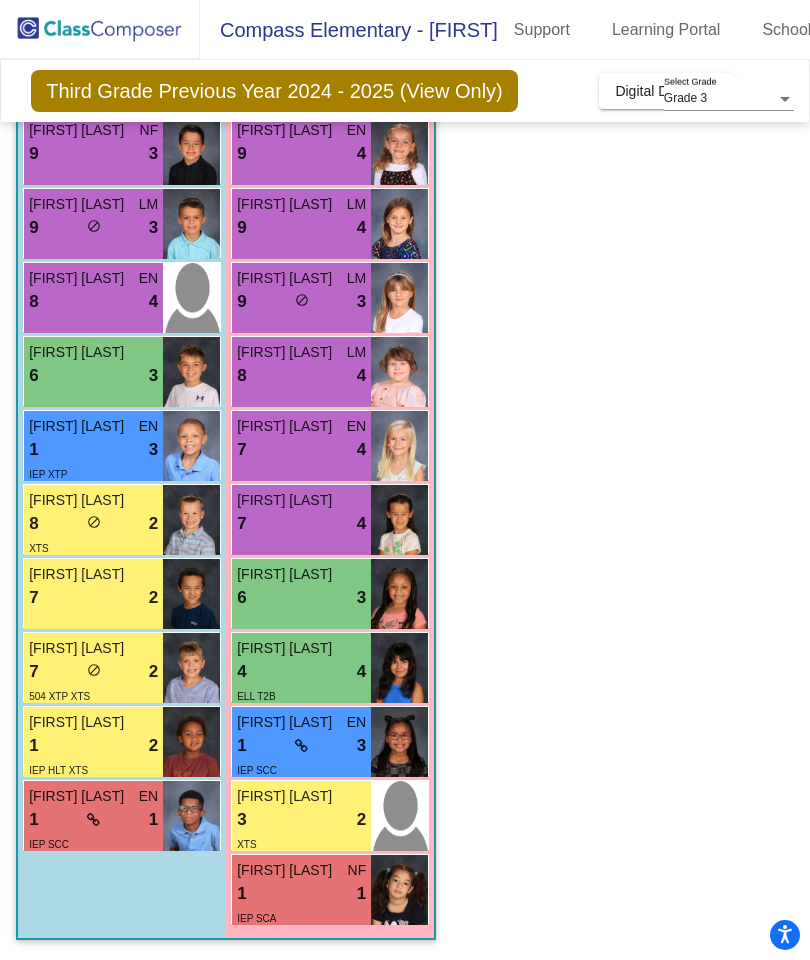 click on "[FIRST] [LAST]" at bounding box center [93, 648] 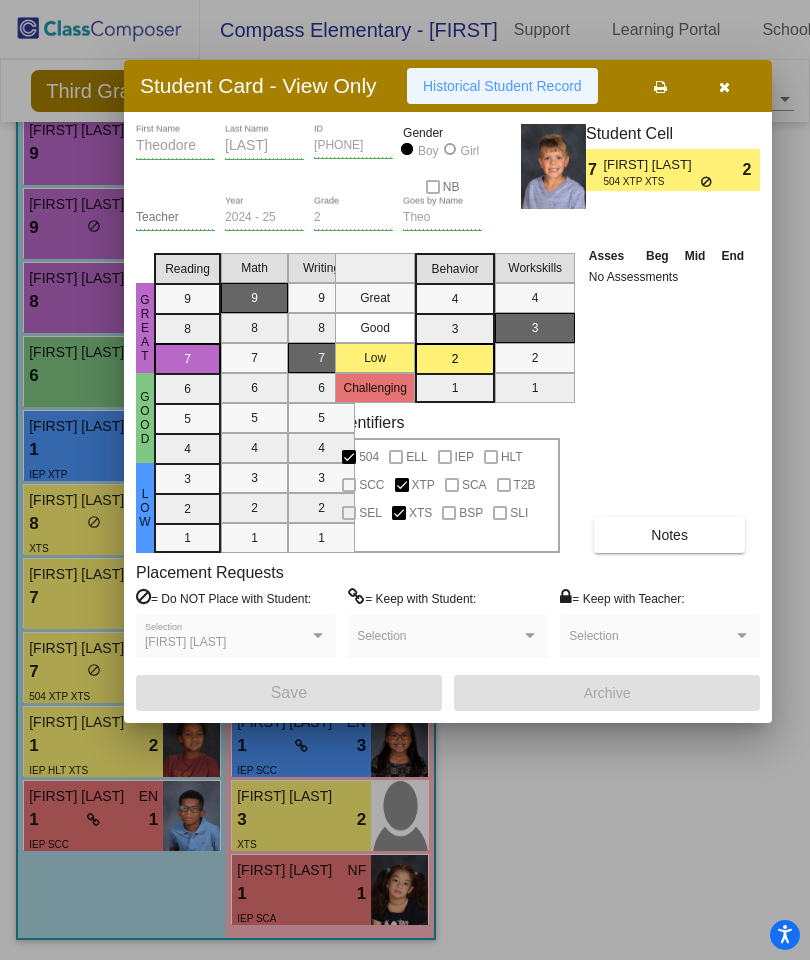 click on "Historical Student Record" at bounding box center [502, 86] 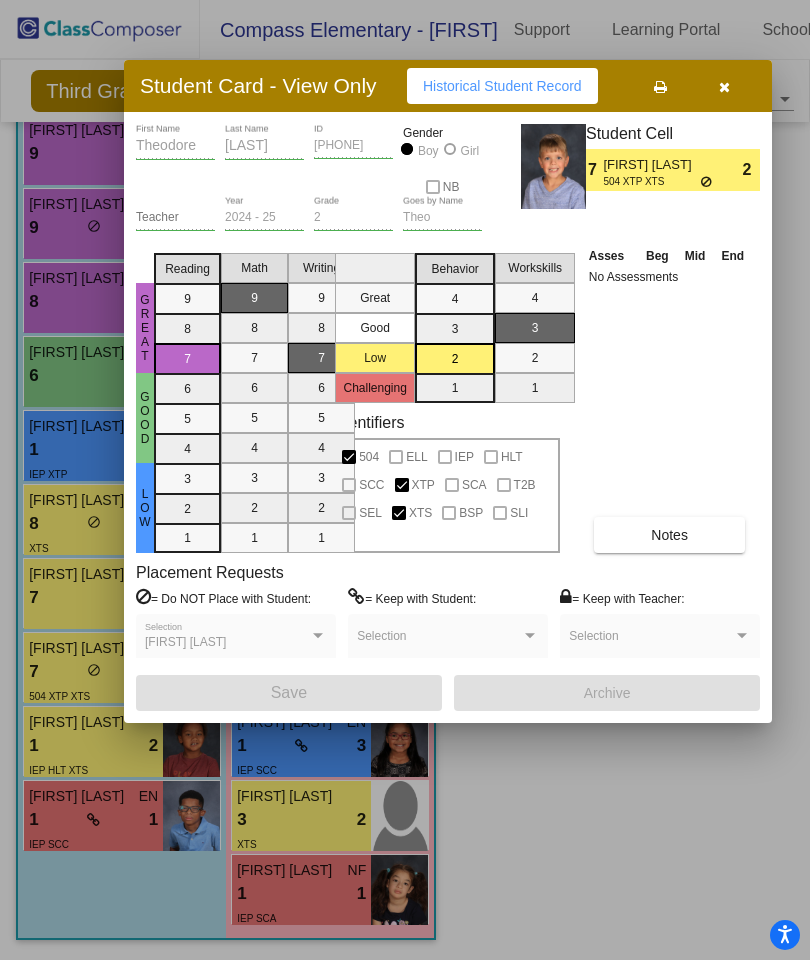 click at bounding box center (724, 86) 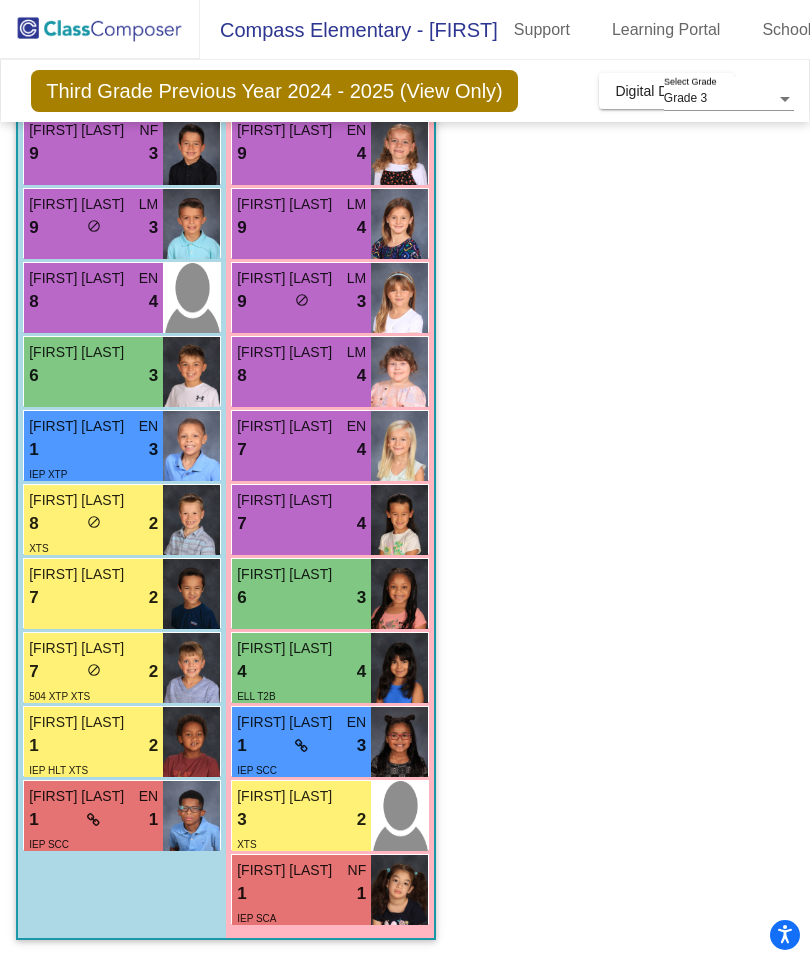 click on "[FIRST] [LAST]" at bounding box center [79, 722] 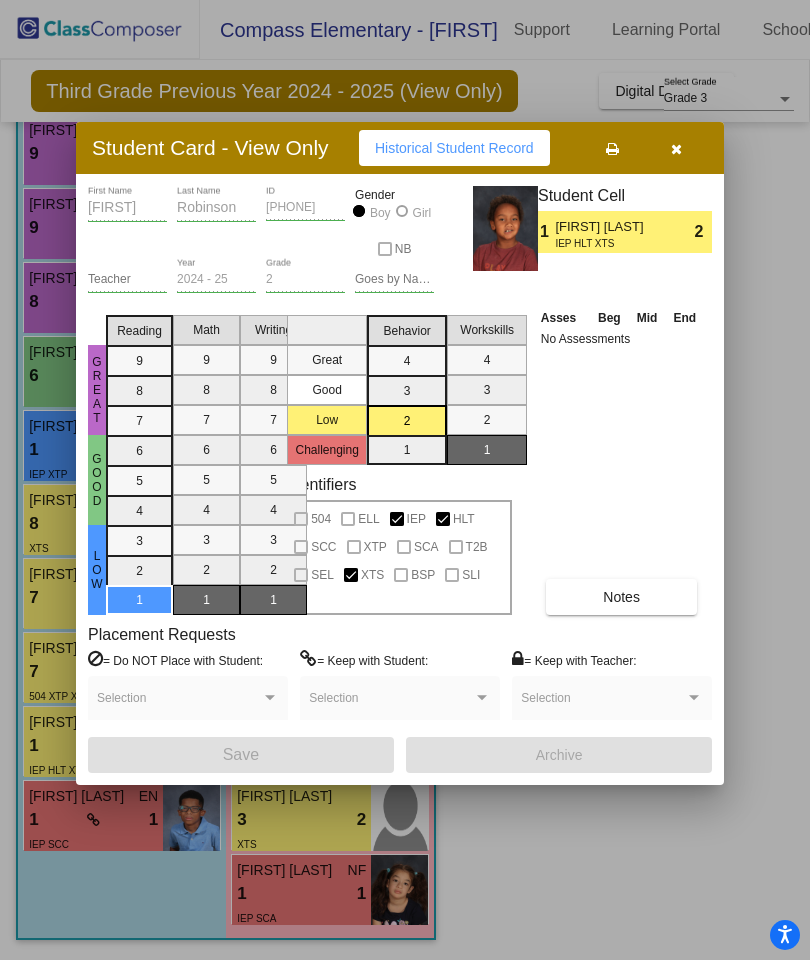 click on "Historical Student Record" at bounding box center (454, 148) 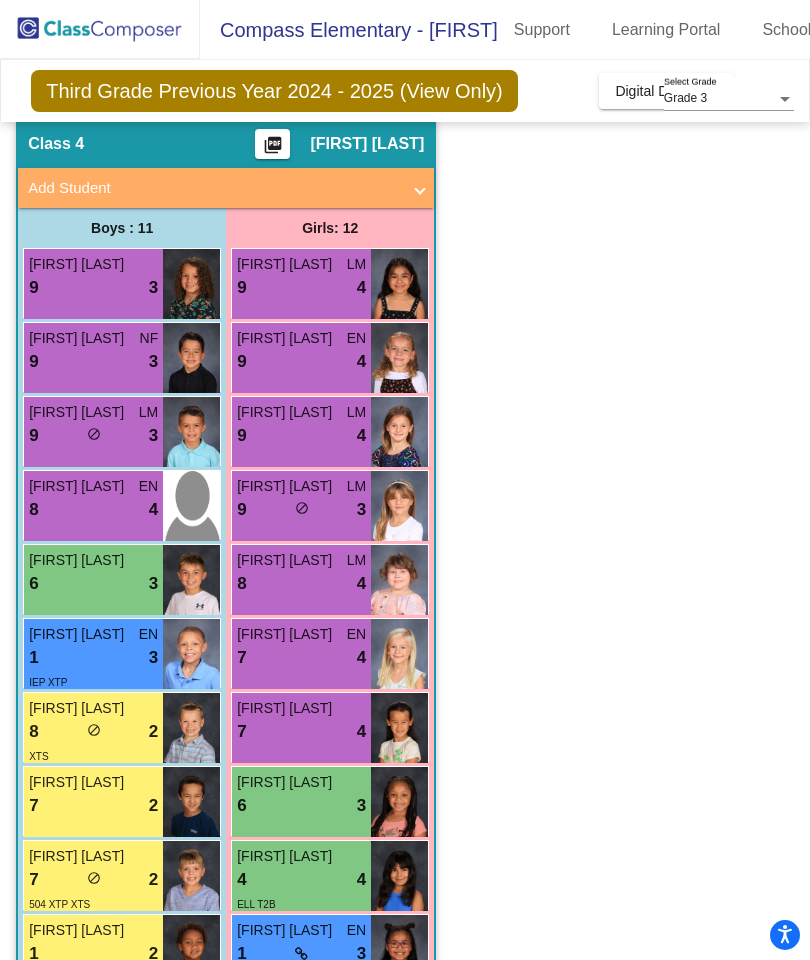 scroll, scrollTop: 69, scrollLeft: 0, axis: vertical 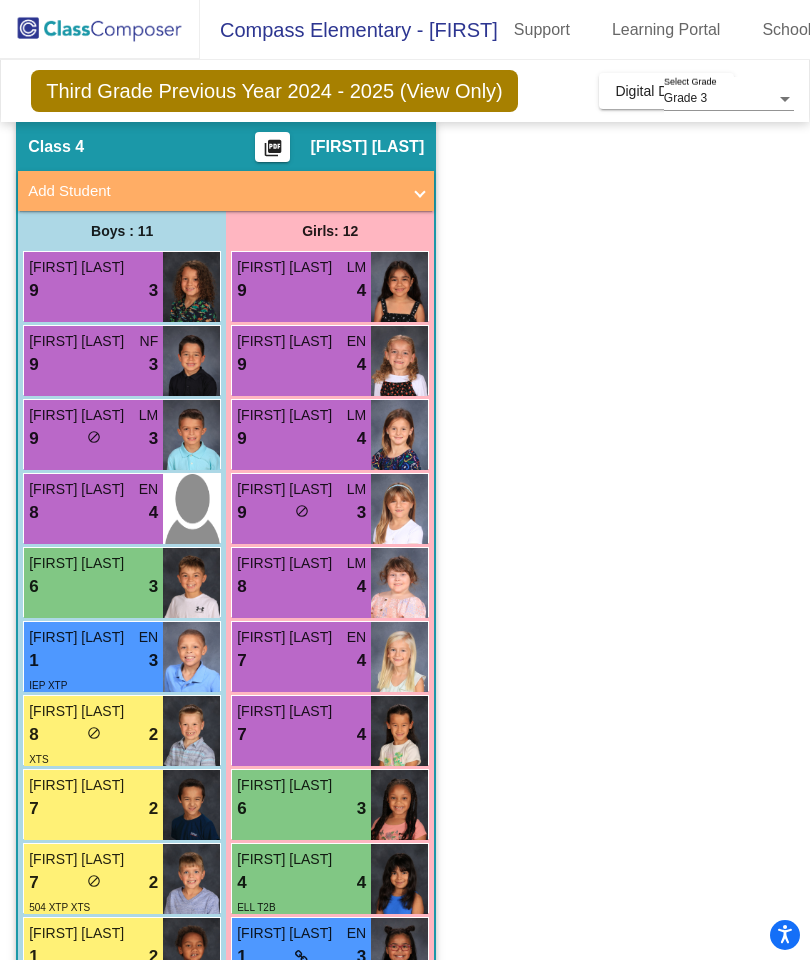 click on "9 lock do_not_disturb_alt 4" at bounding box center (301, 291) 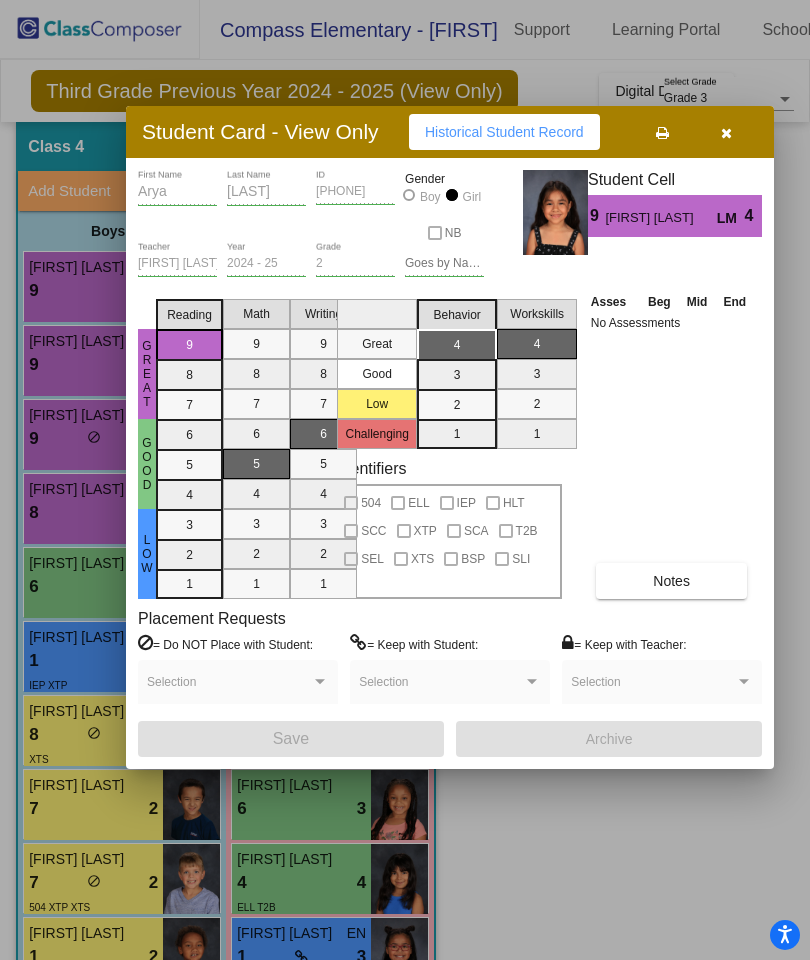click on "Historical Student Record" at bounding box center (504, 132) 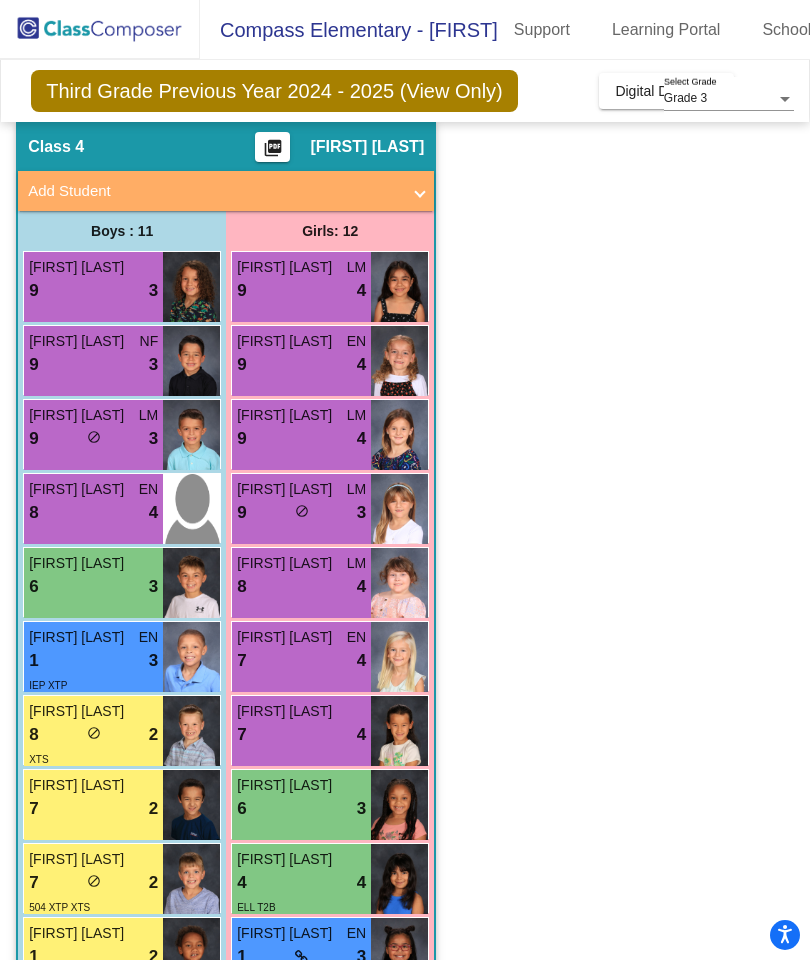 click on "9 lock do_not_disturb_alt 4" at bounding box center [301, 365] 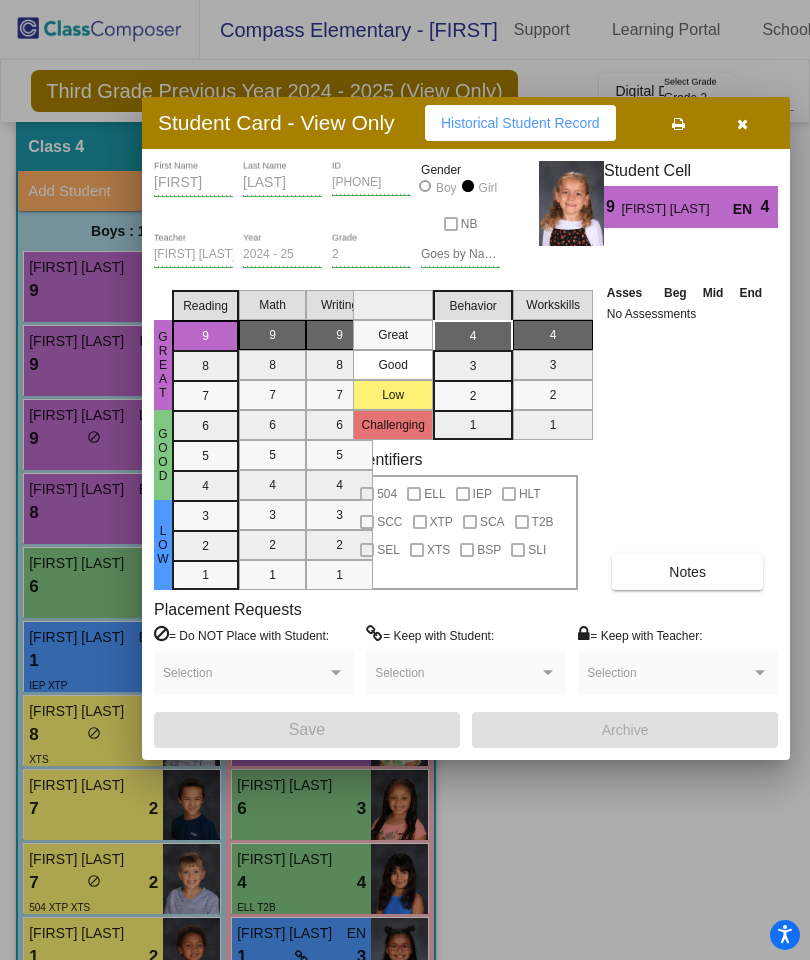 click on "Historical Student Record" at bounding box center [520, 123] 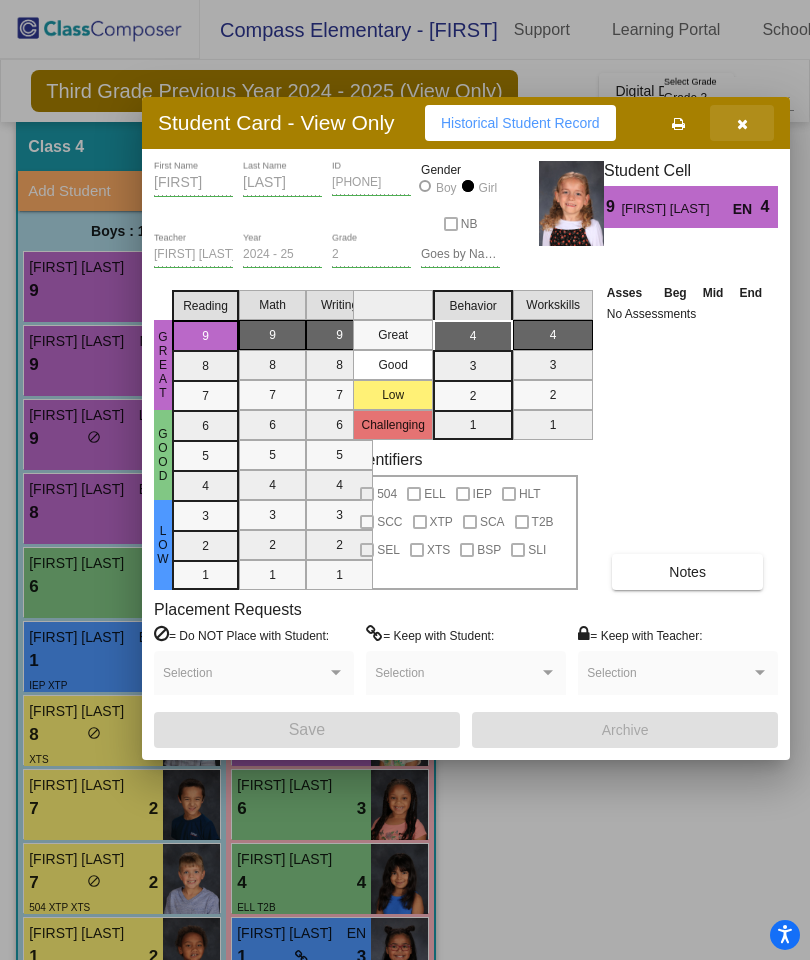 click at bounding box center (742, 123) 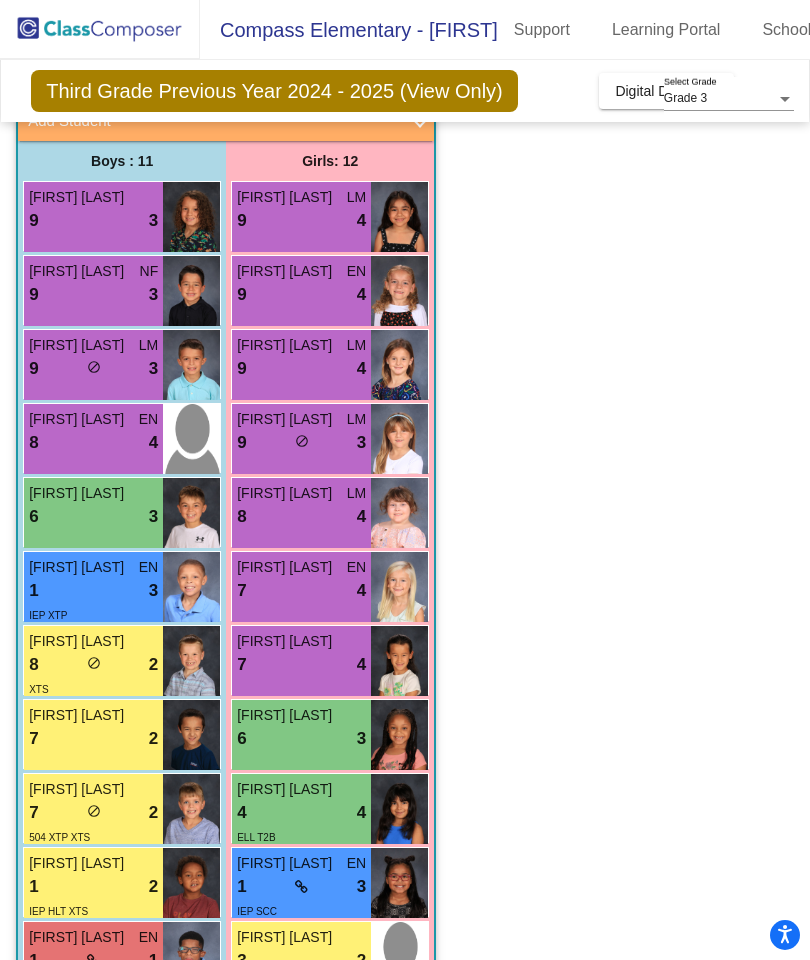 scroll, scrollTop: 150, scrollLeft: 0, axis: vertical 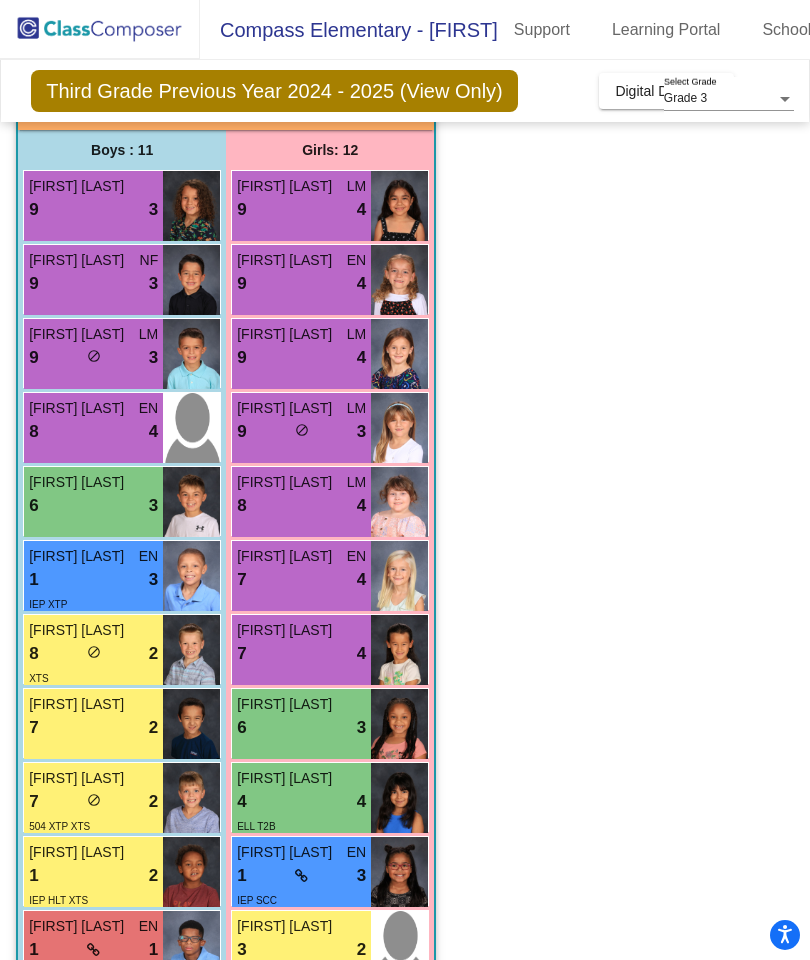 click on "9 lock do_not_disturb_alt 4" at bounding box center [301, 358] 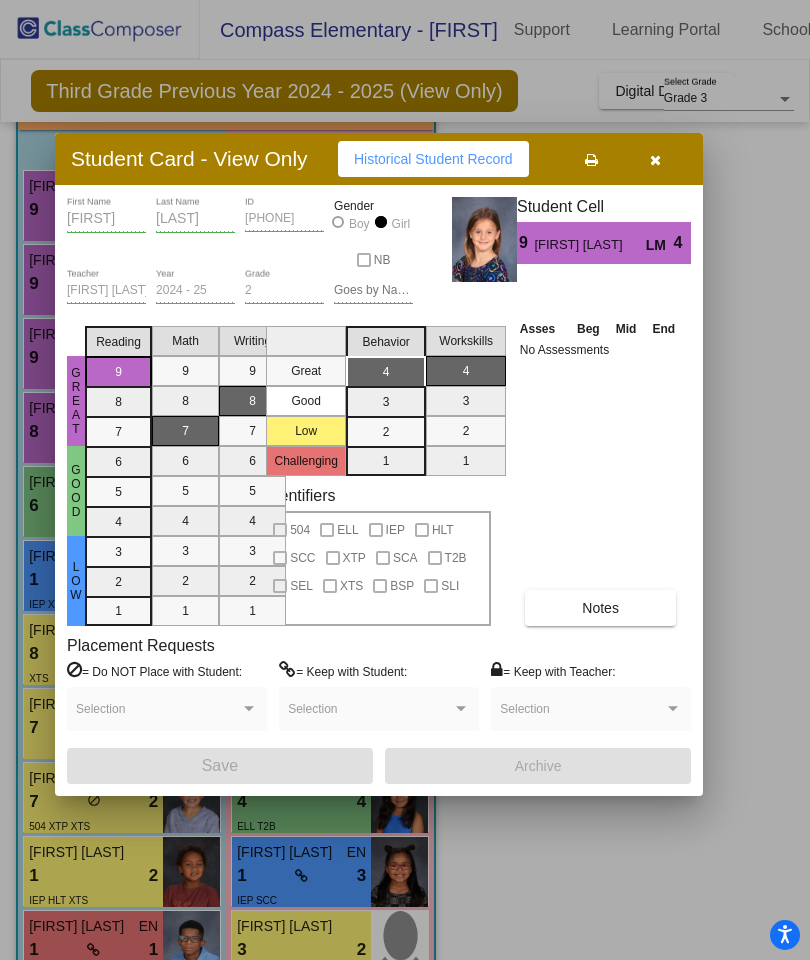 click on "Historical Student Record" at bounding box center [433, 159] 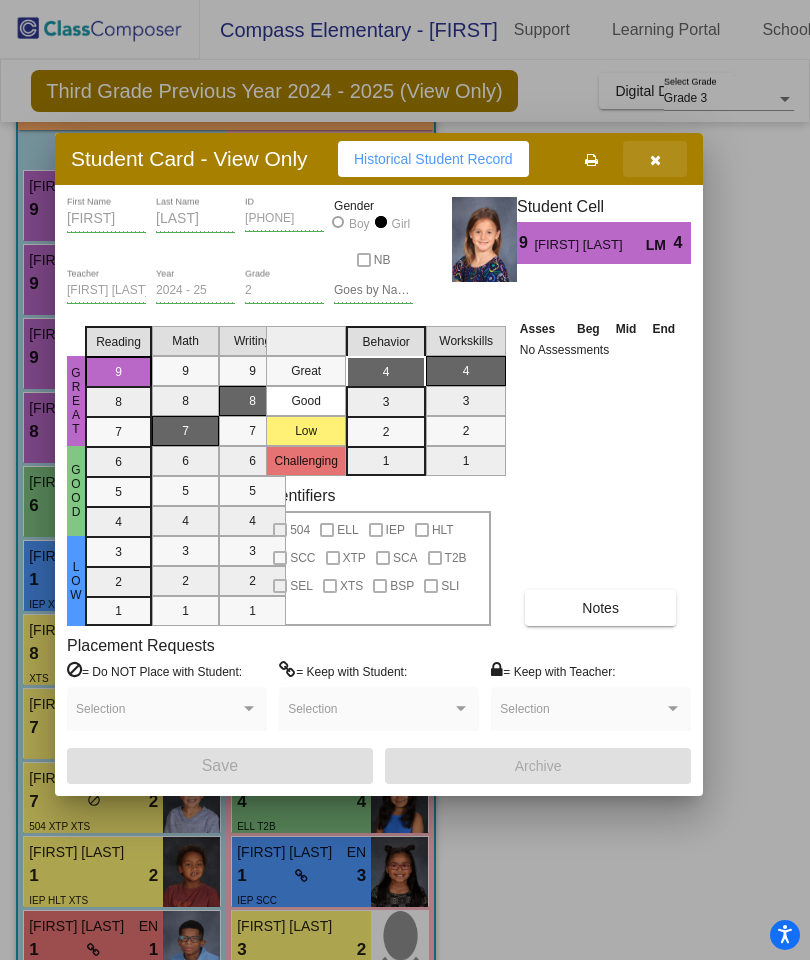 click at bounding box center [655, 160] 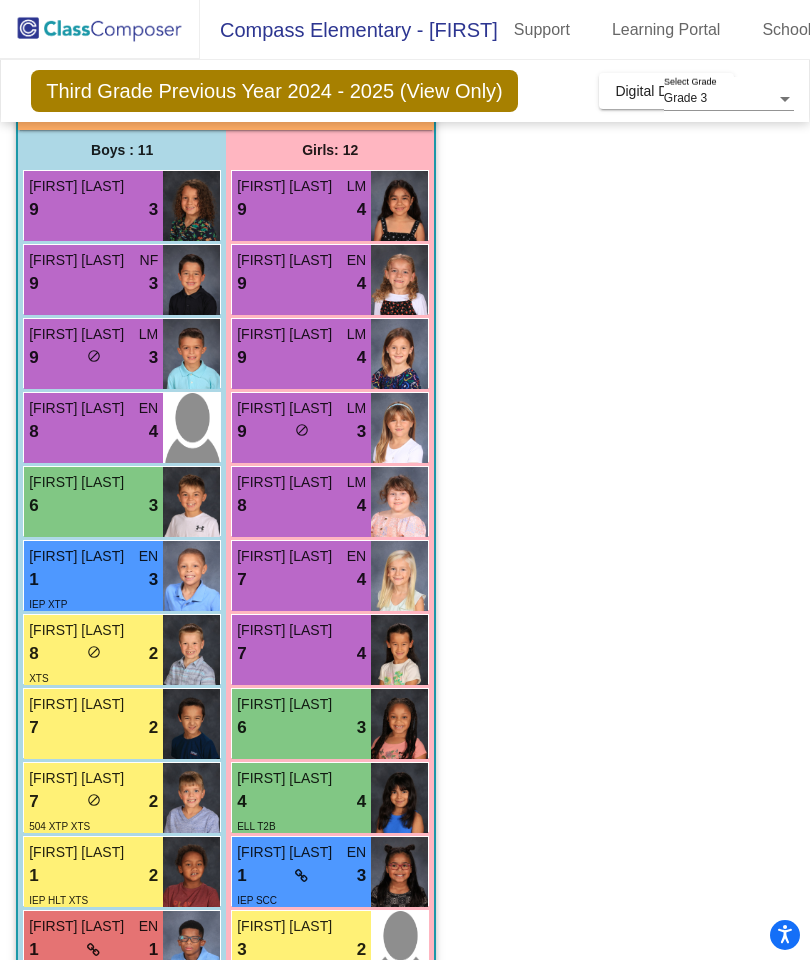 click on "9 lock do_not_disturb_alt 3" at bounding box center (301, 432) 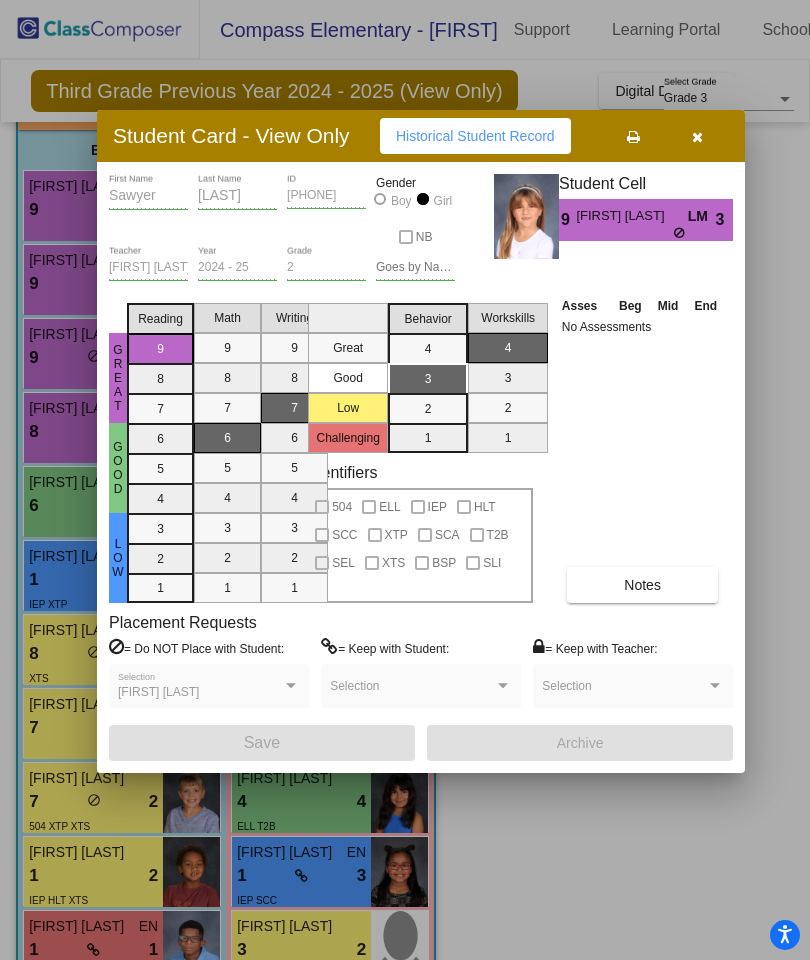 click on "Historical Student Record" at bounding box center (475, 136) 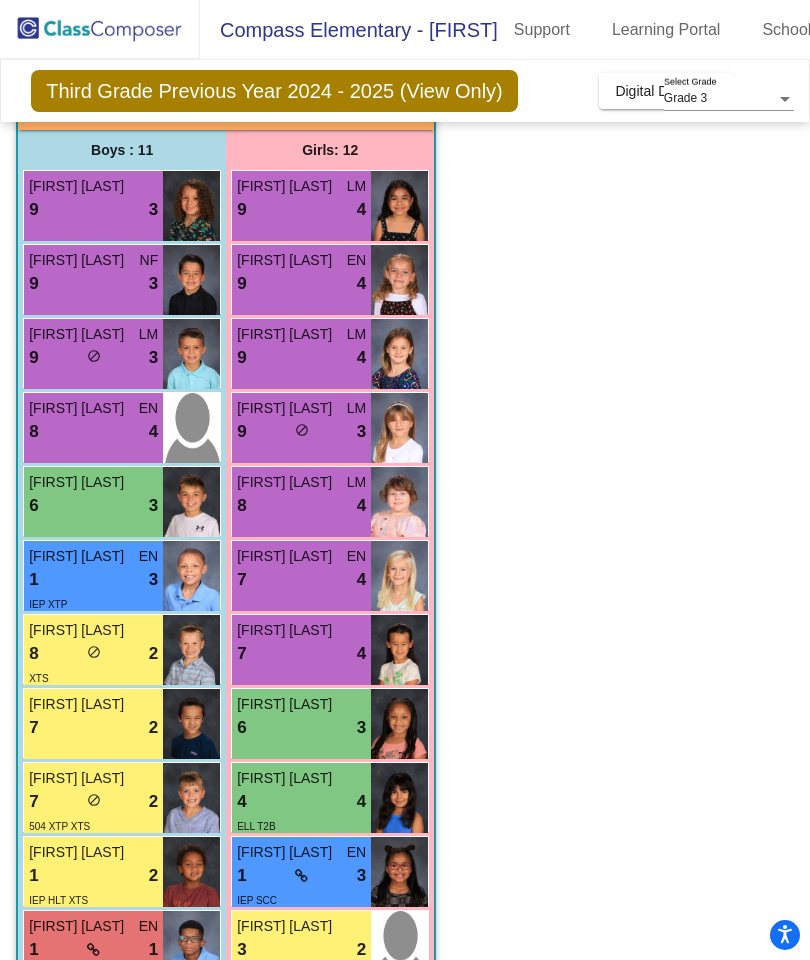 click on "[FIRST] [LAST]" at bounding box center (287, 482) 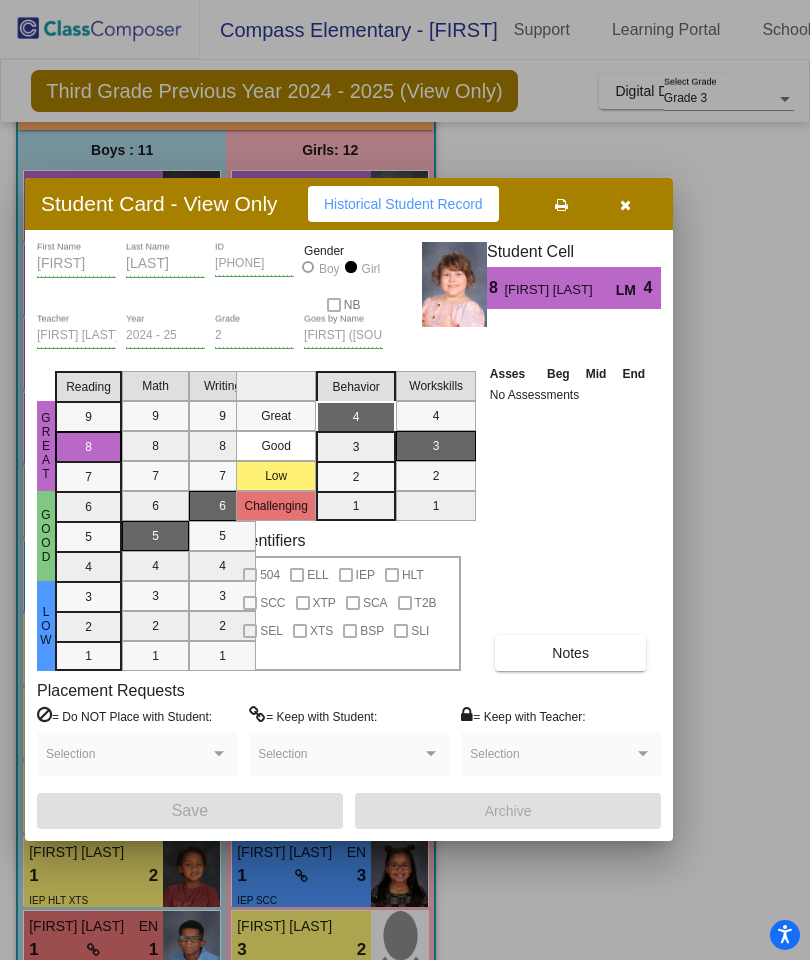 click on "Historical Student Record" at bounding box center [403, 204] 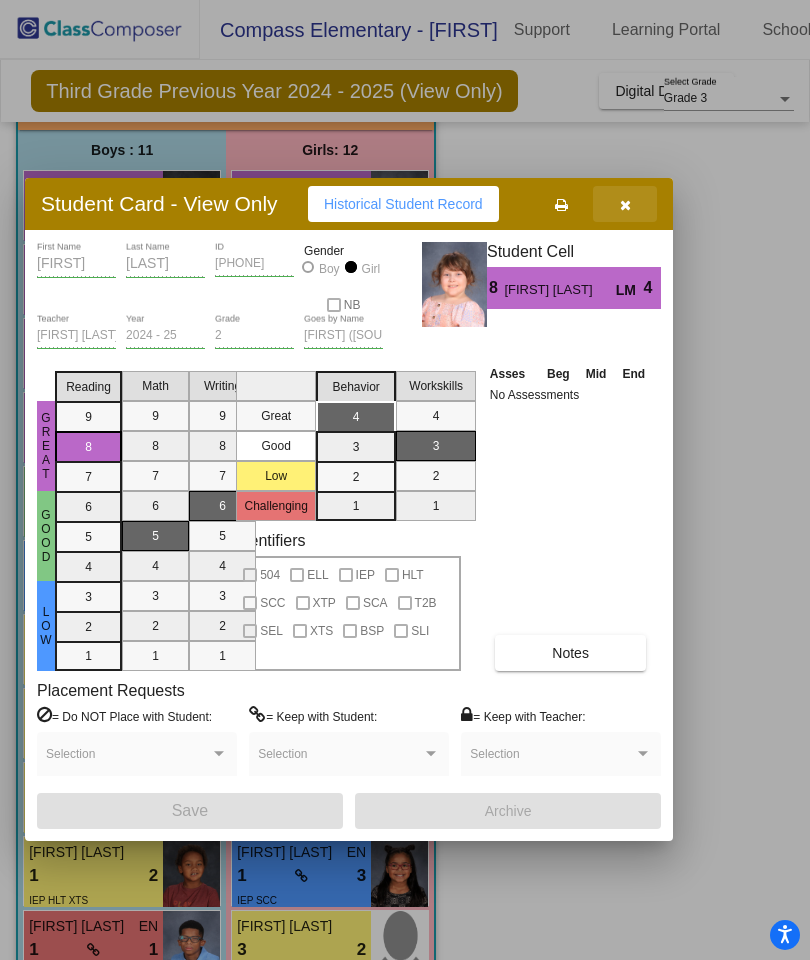 click at bounding box center (625, 204) 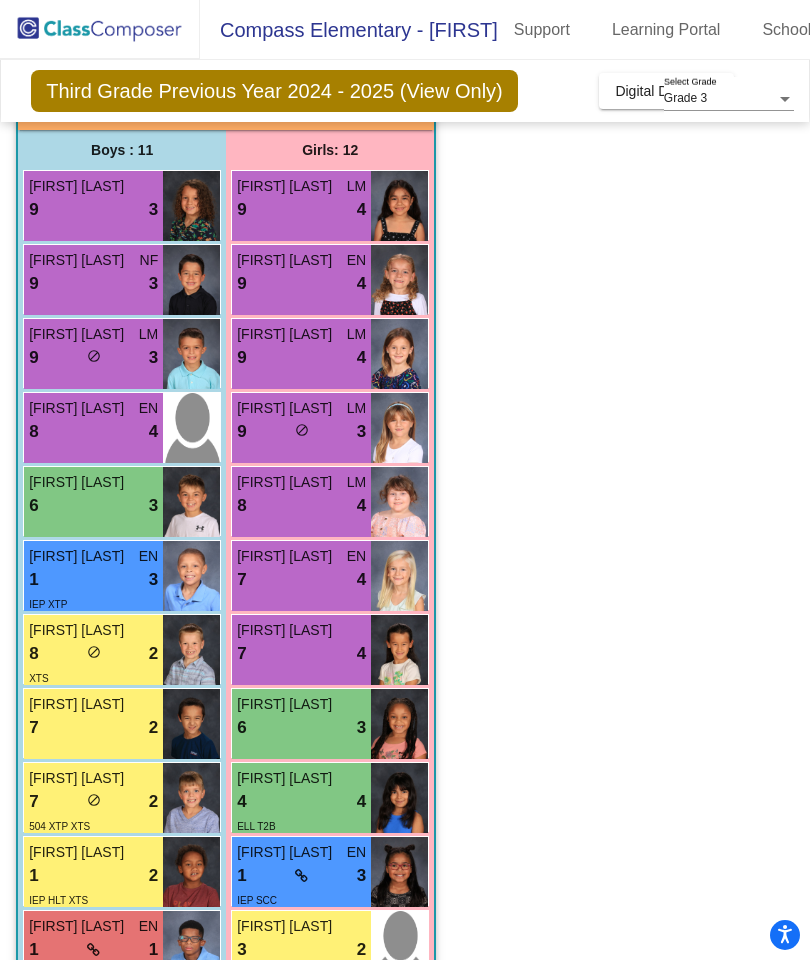 click on "7 lock do_not_disturb_alt 4" at bounding box center [301, 580] 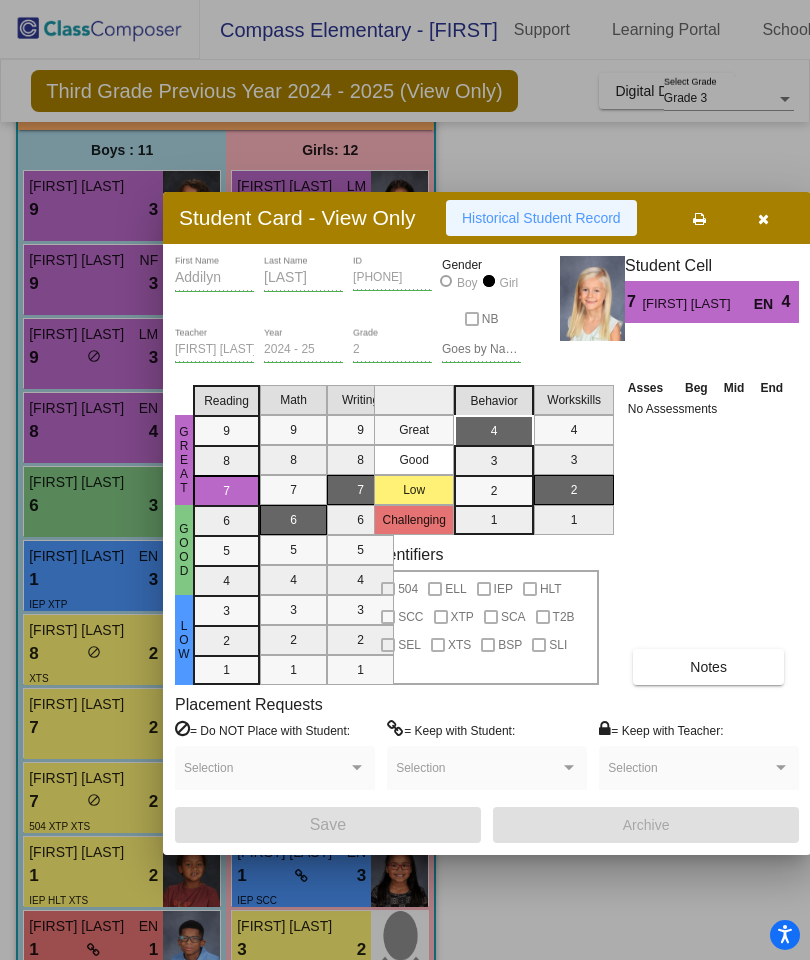 click on "Historical Student Record" at bounding box center [541, 218] 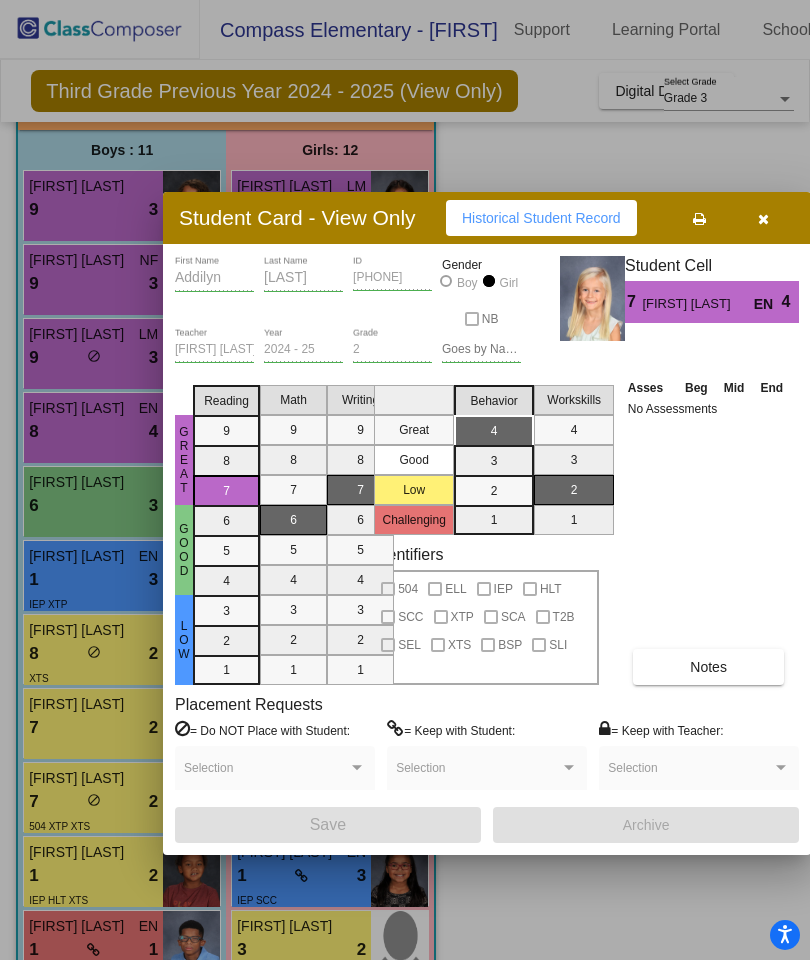 click at bounding box center (763, 218) 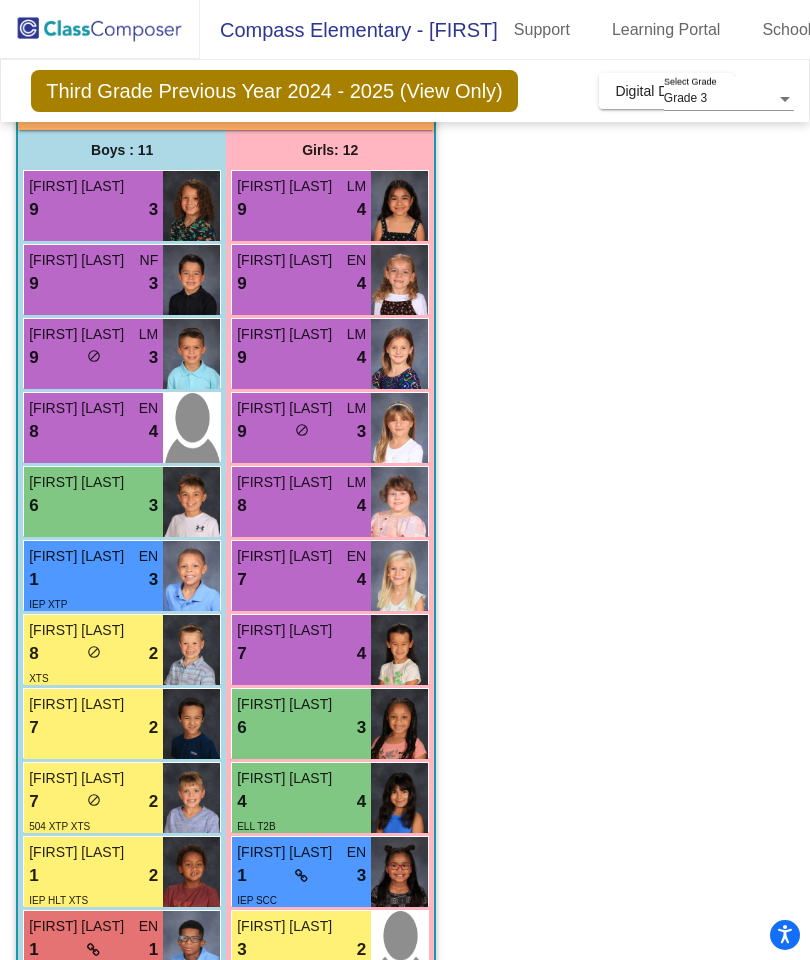 click on "7 lock do_not_disturb_alt 4" at bounding box center (301, 654) 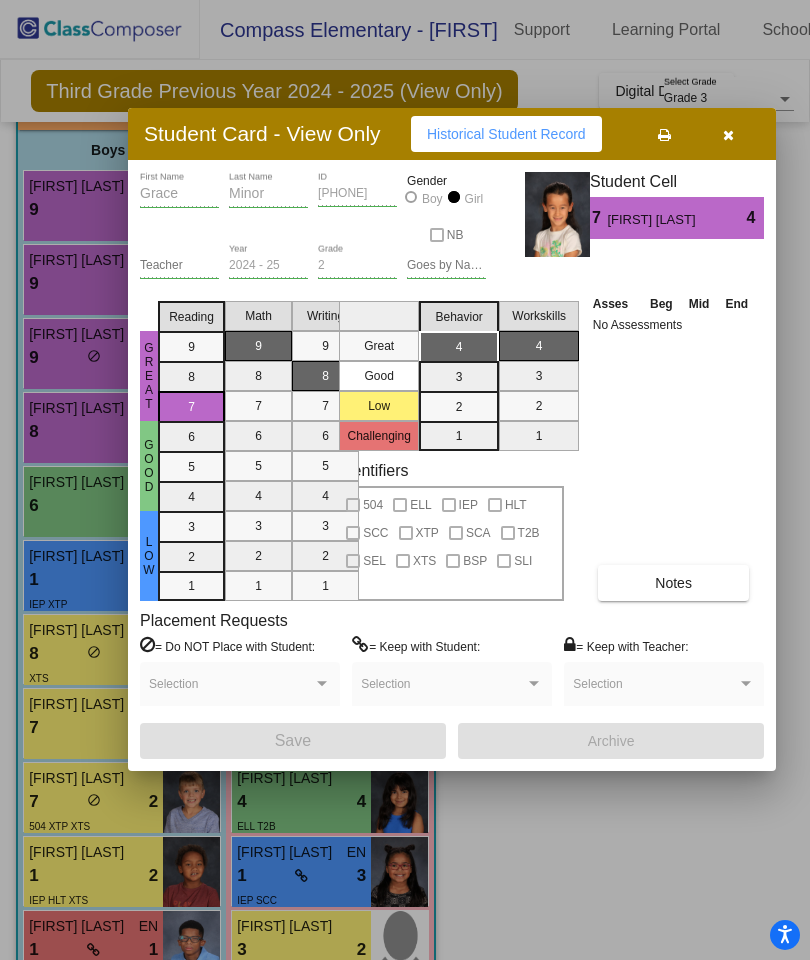 click on "Historical Student Record" at bounding box center [506, 134] 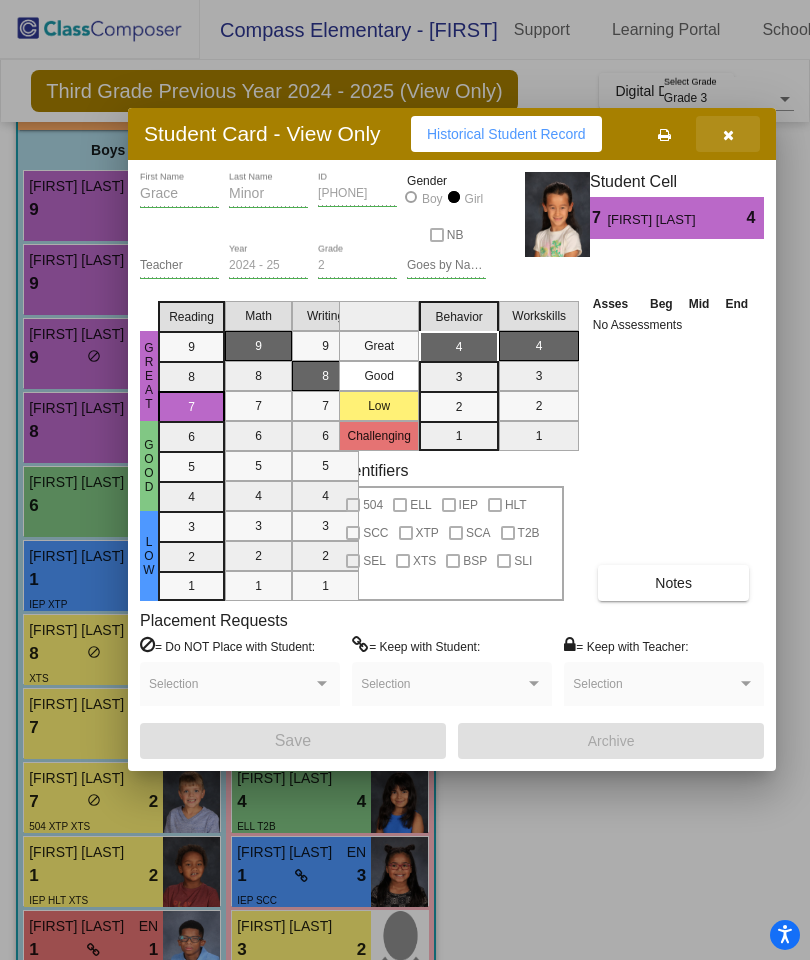 click at bounding box center (728, 135) 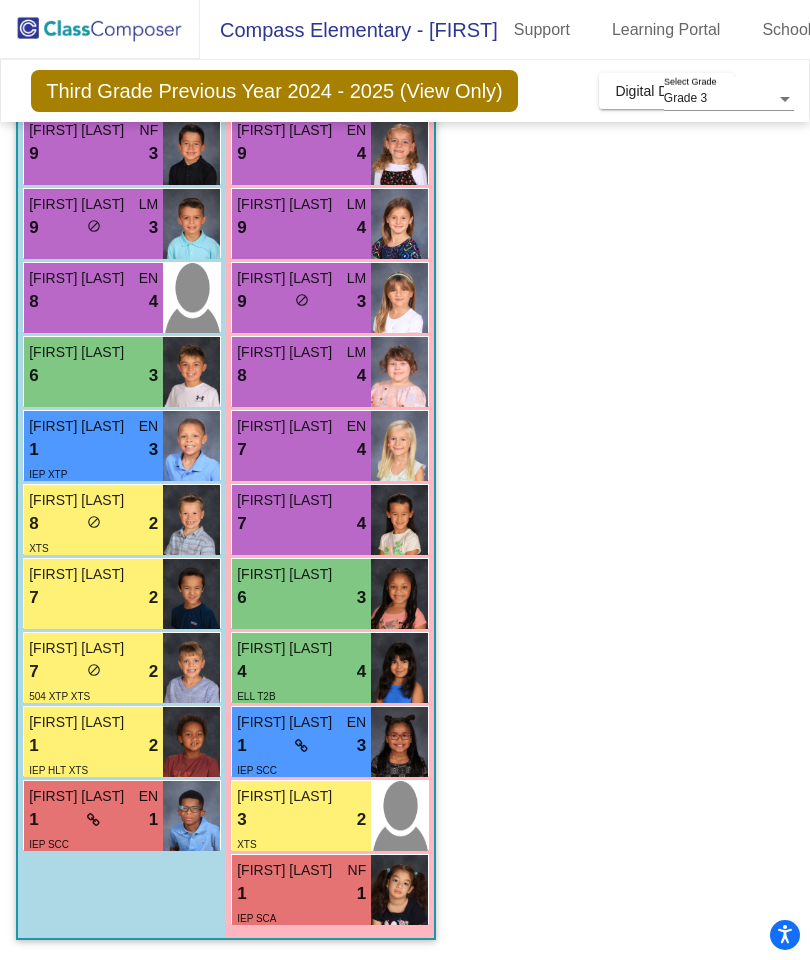 scroll, scrollTop: 280, scrollLeft: 0, axis: vertical 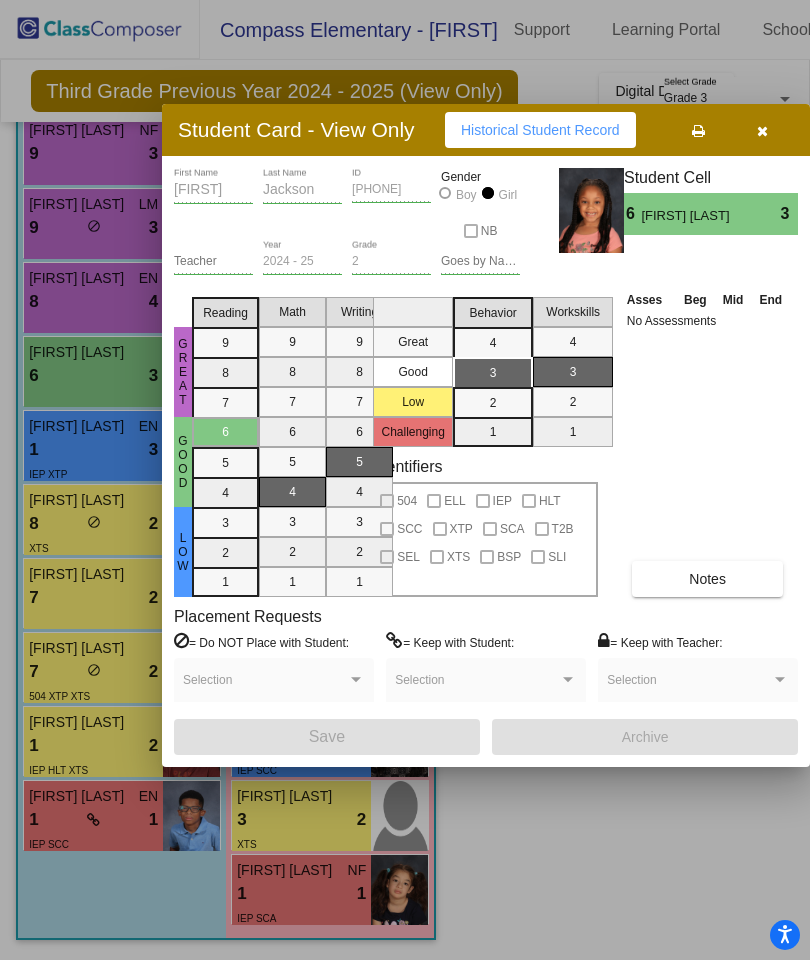 click on "Historical Student Record" at bounding box center (540, 130) 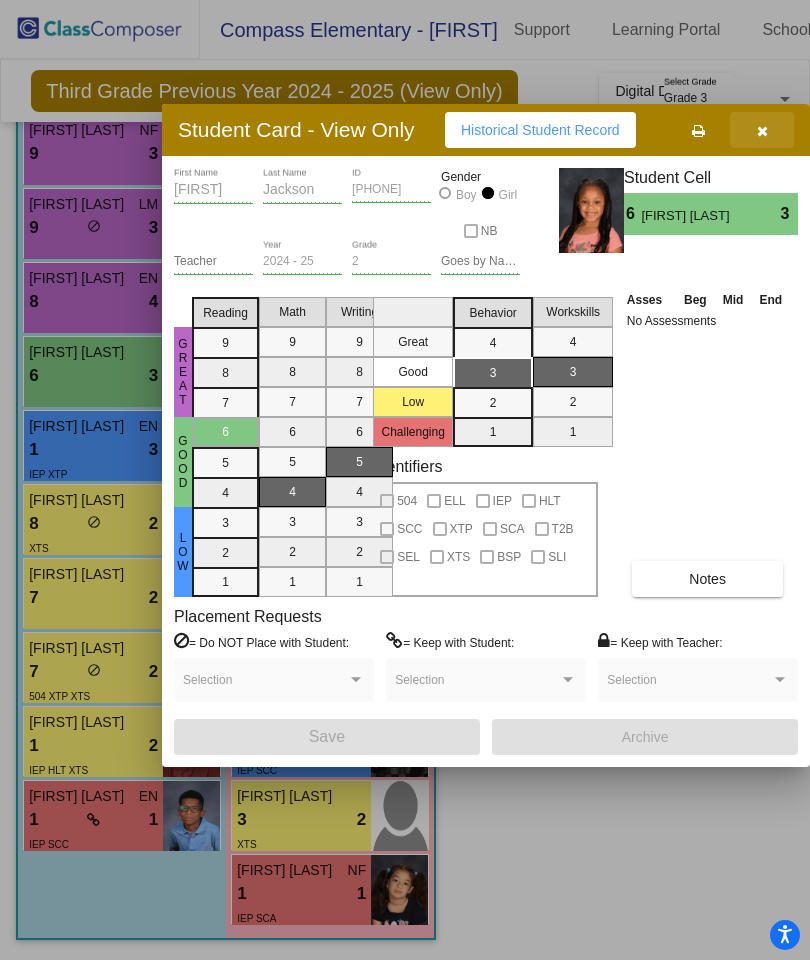 click at bounding box center [762, 131] 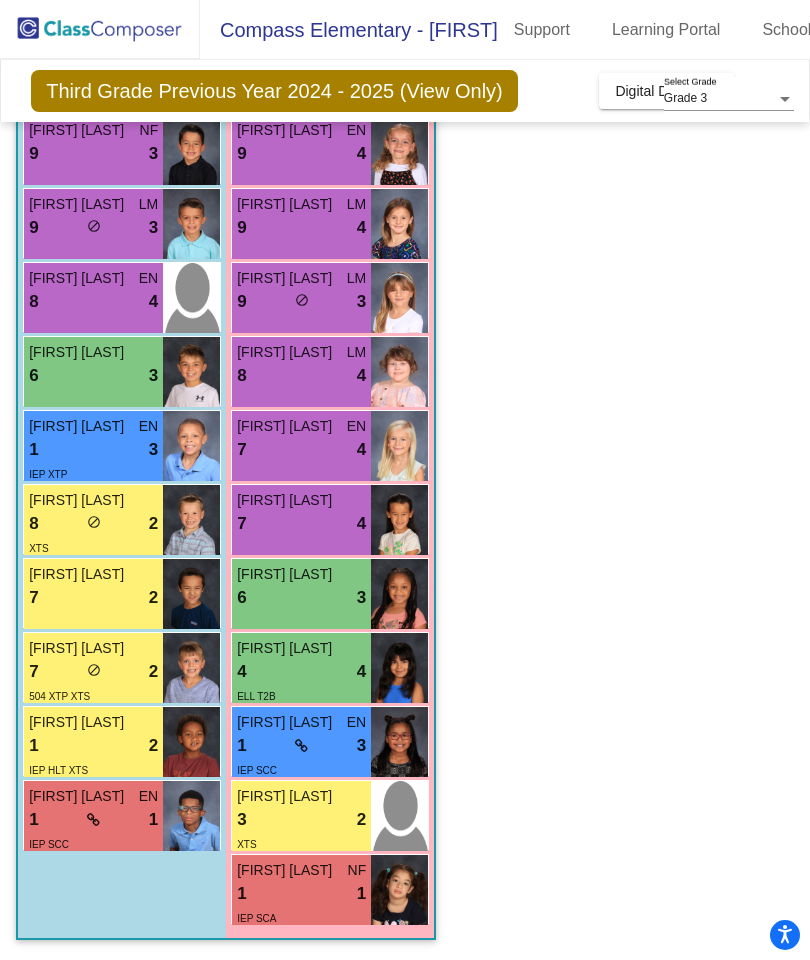 click on "4 lock do_not_disturb_alt 4" at bounding box center (301, 672) 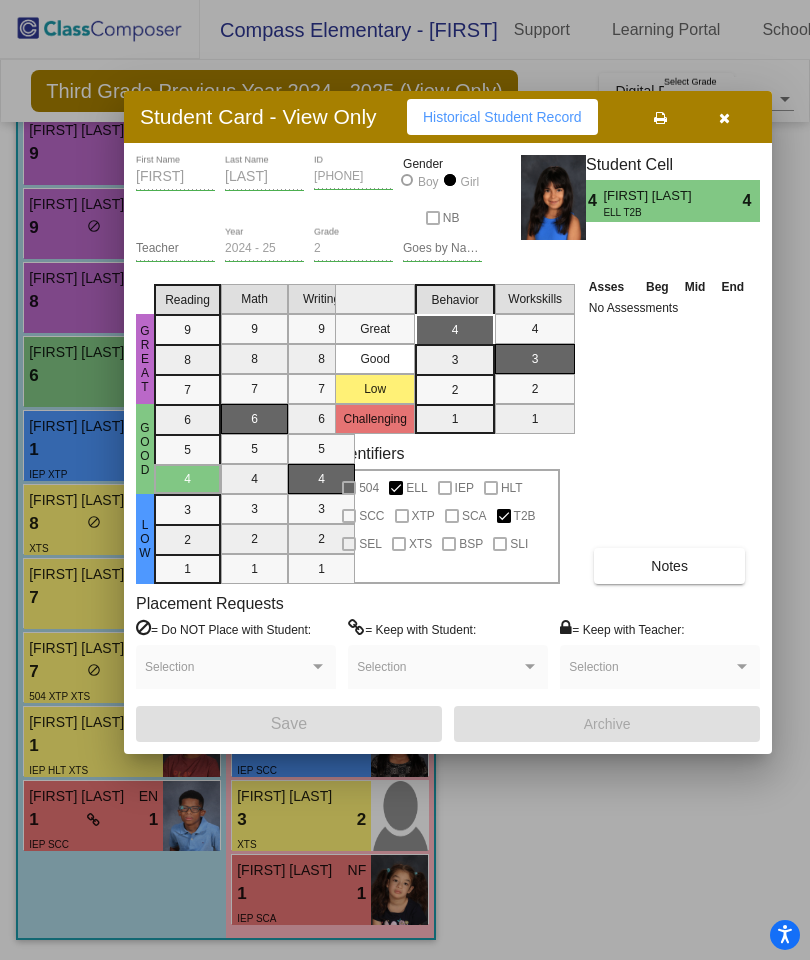 click on "Historical Student Record" at bounding box center [502, 117] 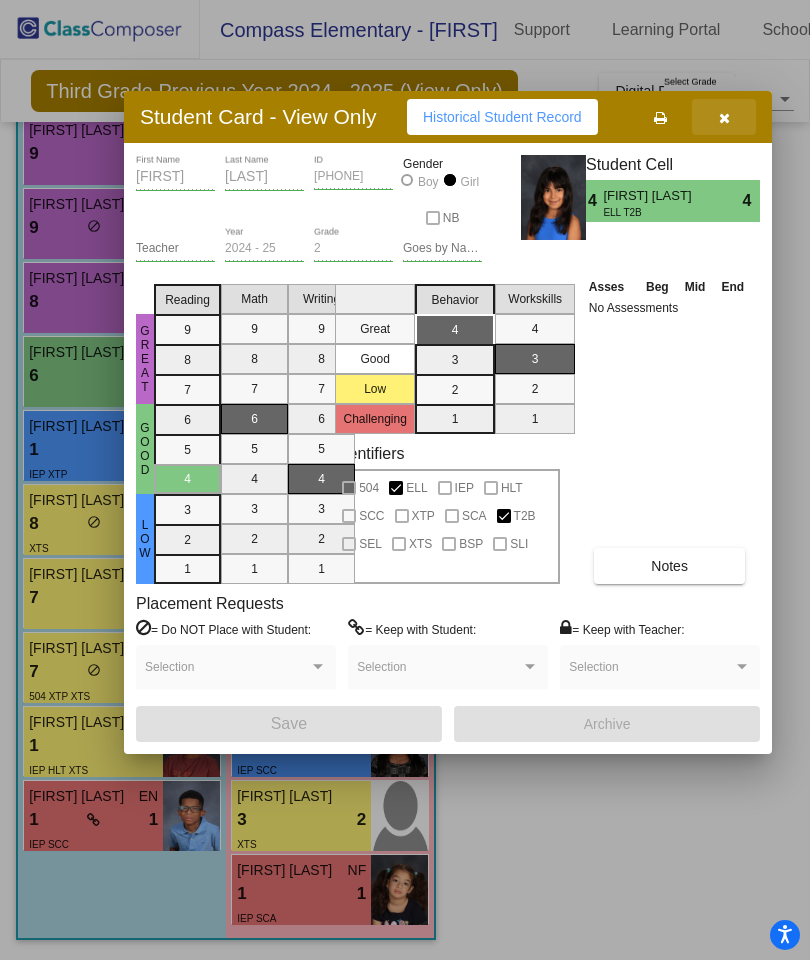 click at bounding box center [724, 117] 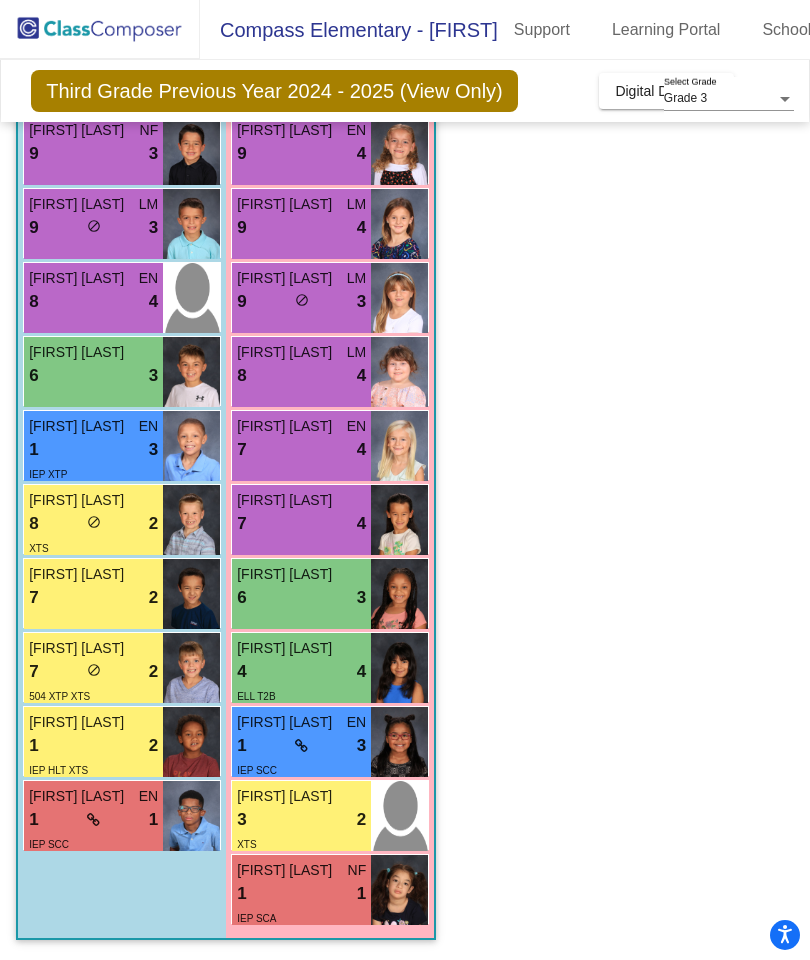 click at bounding box center [399, 742] 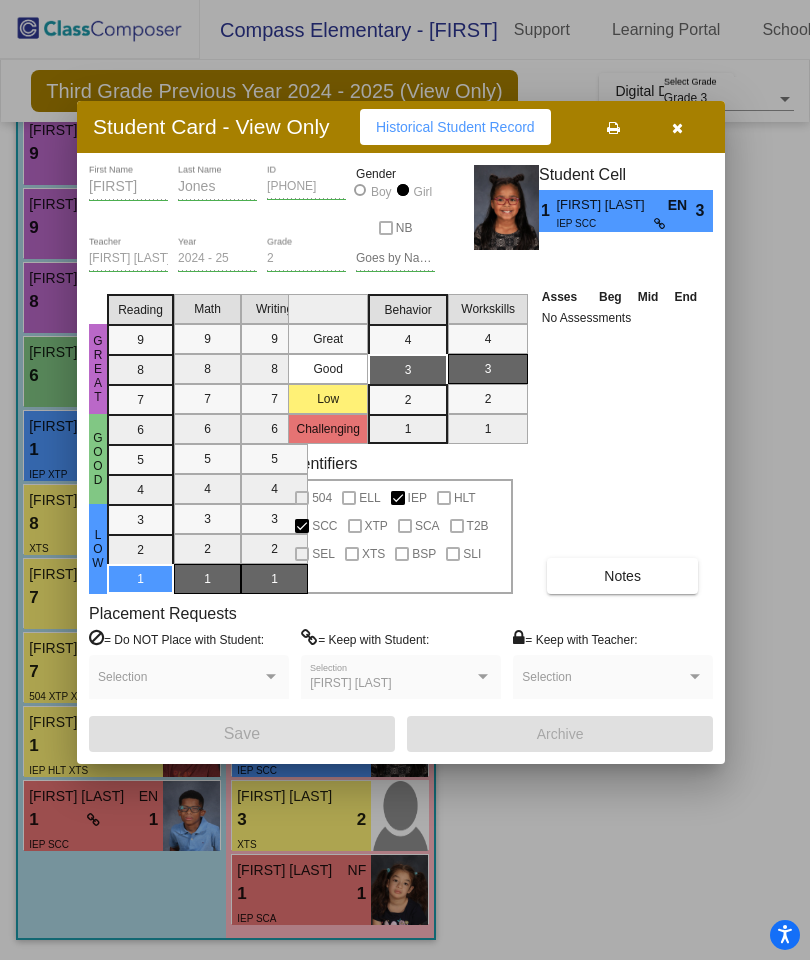 click on "Historical Student Record" at bounding box center (455, 127) 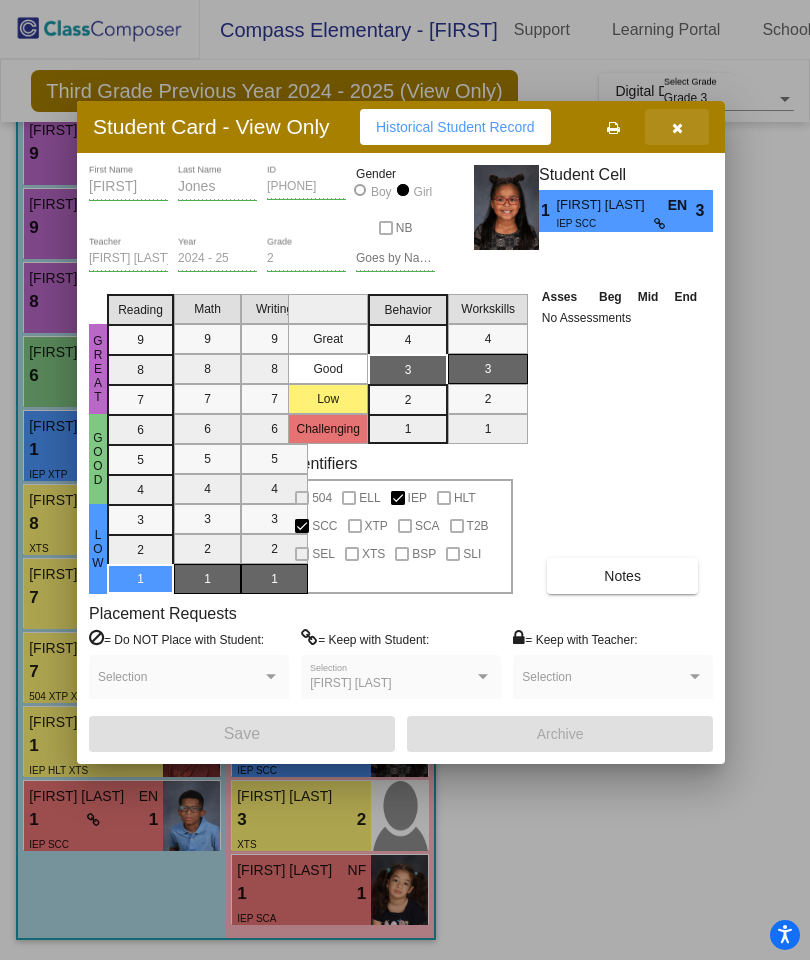 click at bounding box center [677, 127] 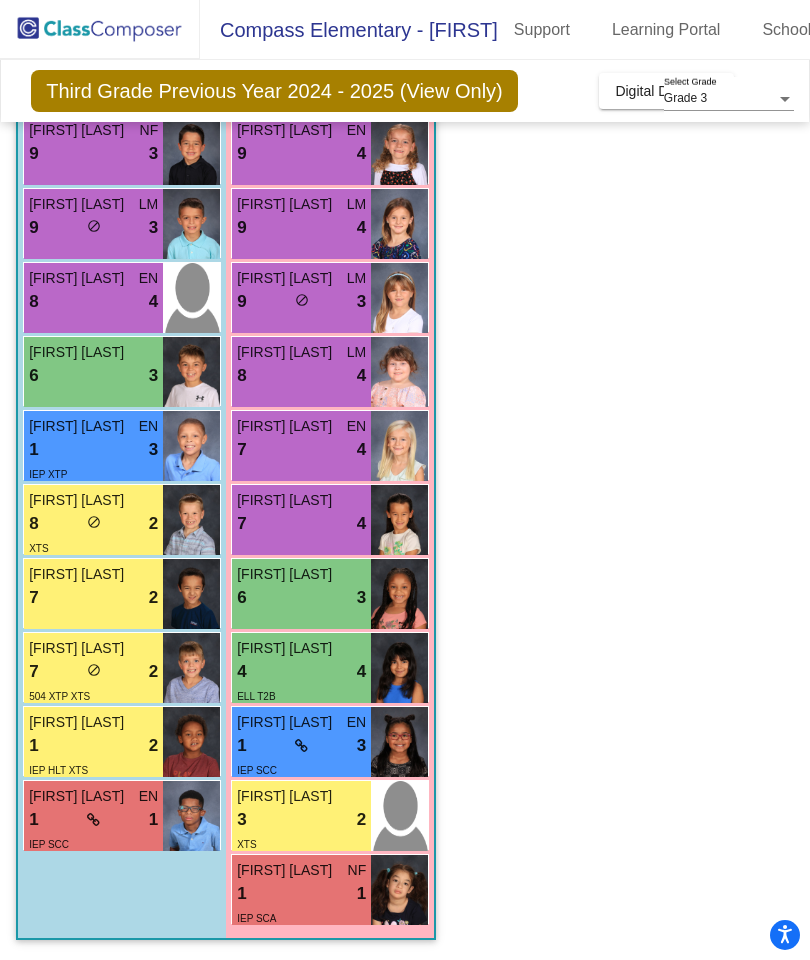 click on "[FIRST] [LAST]" at bounding box center (301, 796) 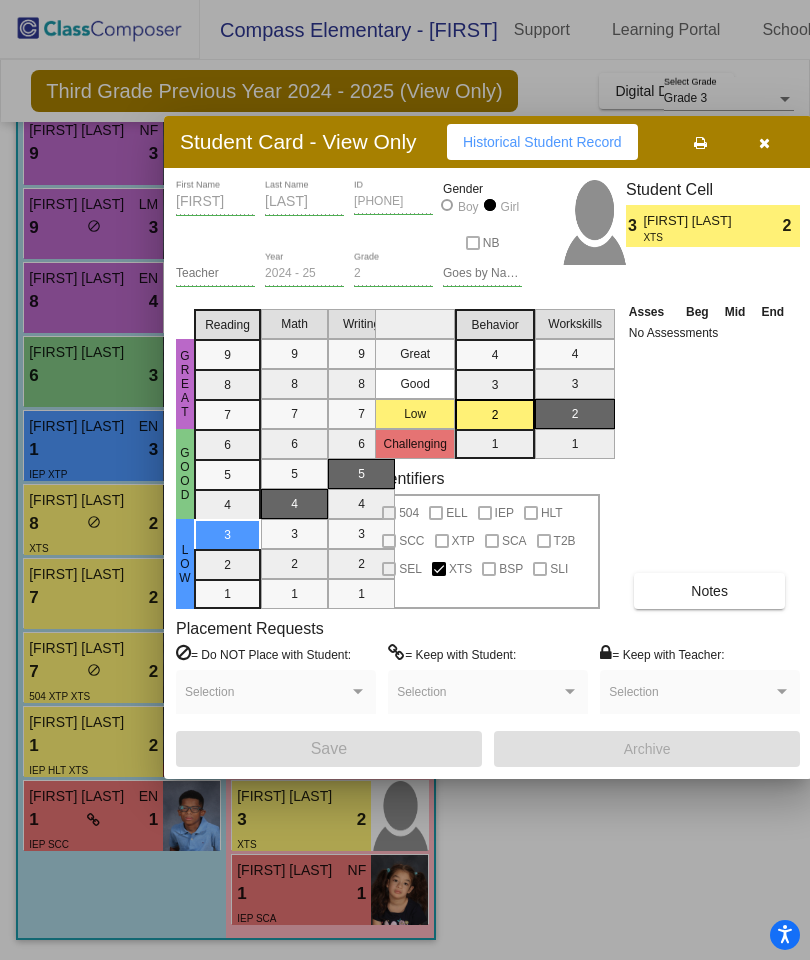 click on "Historical Student Record" at bounding box center [542, 142] 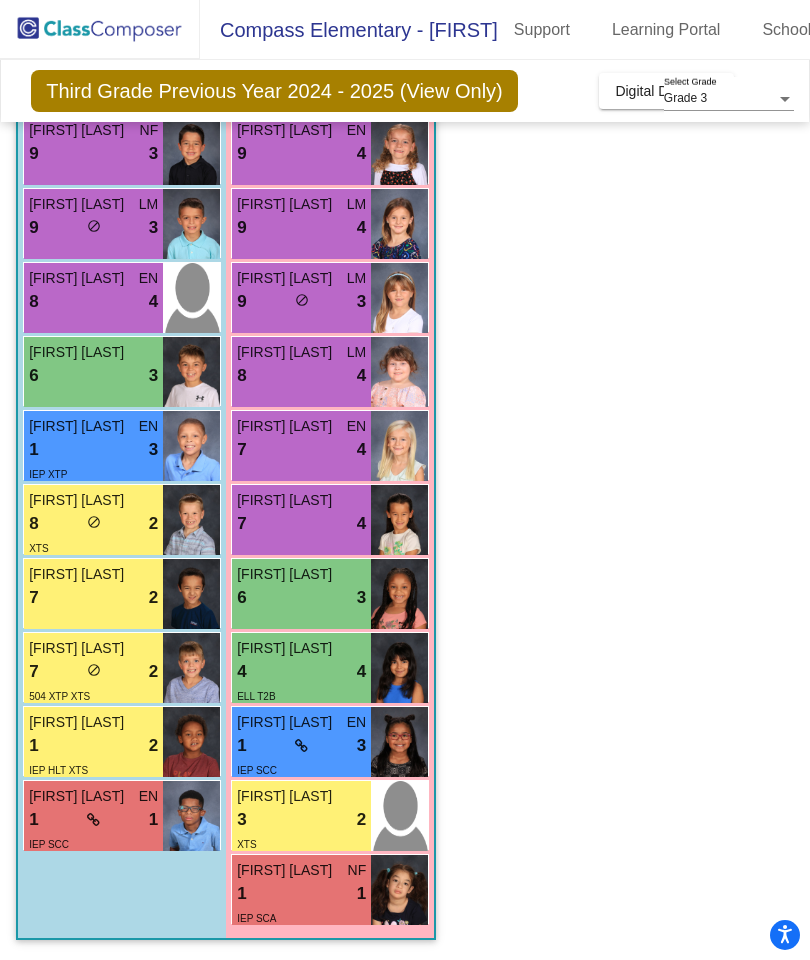click on "1 lock do_not_disturb_alt 1" at bounding box center (301, 894) 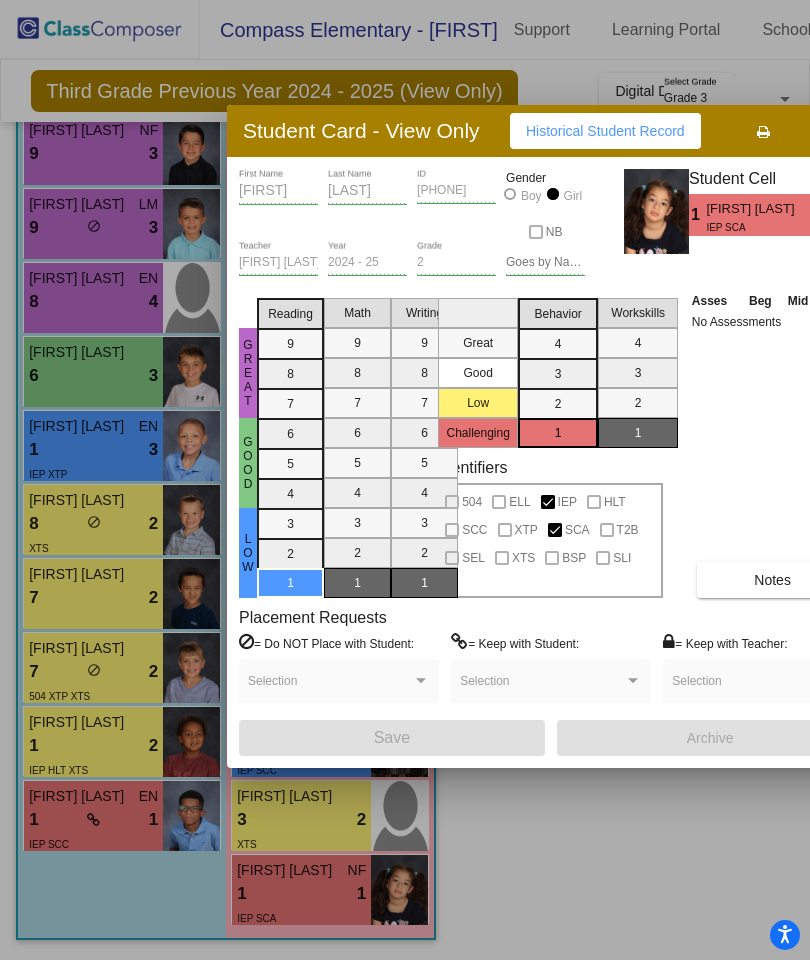 click on "Historical Student Record" at bounding box center [605, 131] 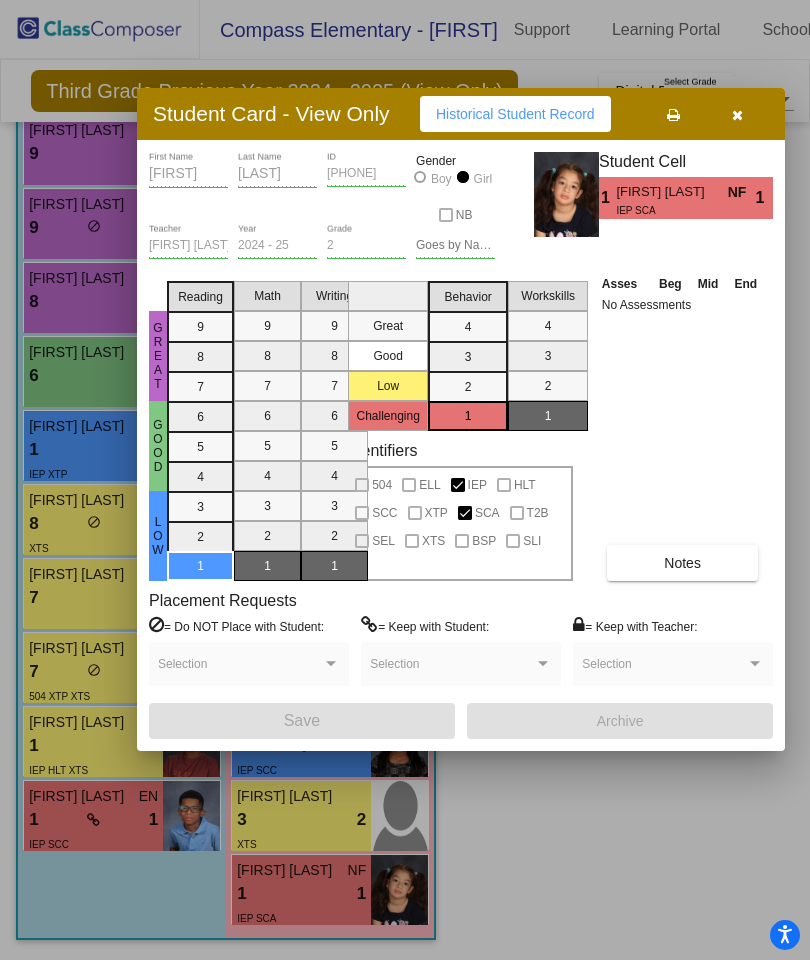 click at bounding box center [737, 114] 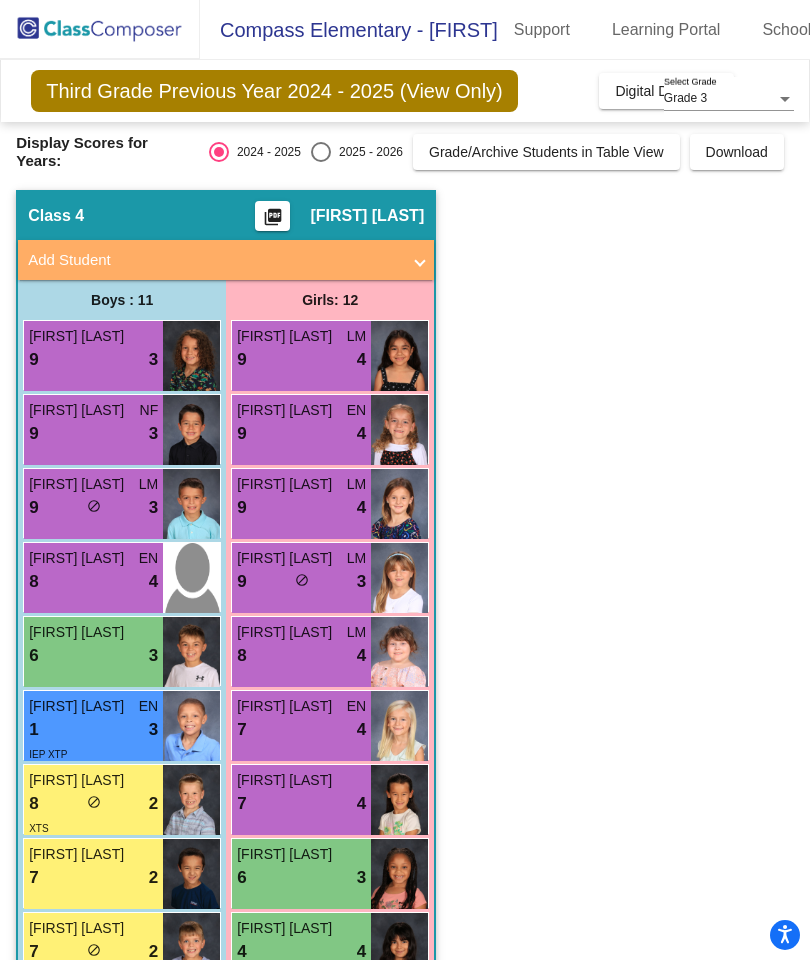 scroll, scrollTop: 0, scrollLeft: 0, axis: both 